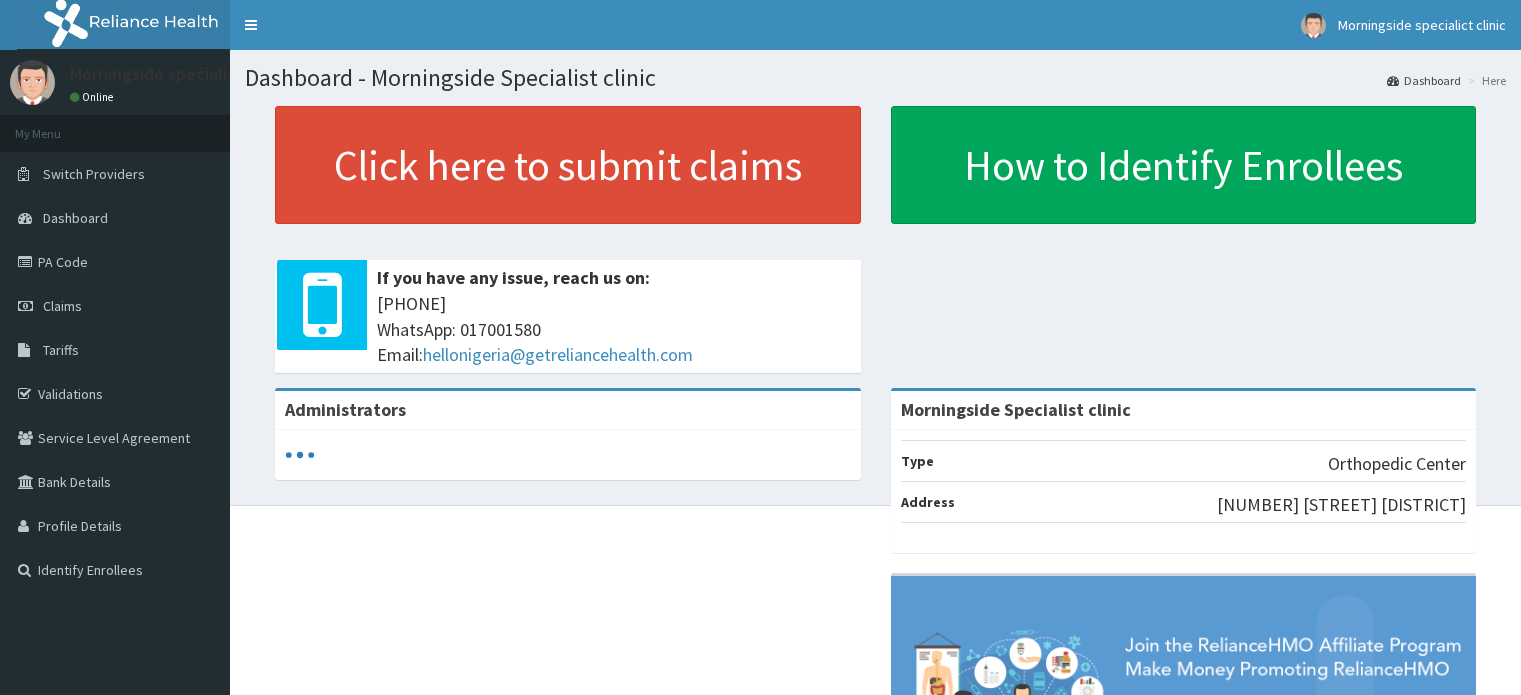 scroll, scrollTop: 0, scrollLeft: 0, axis: both 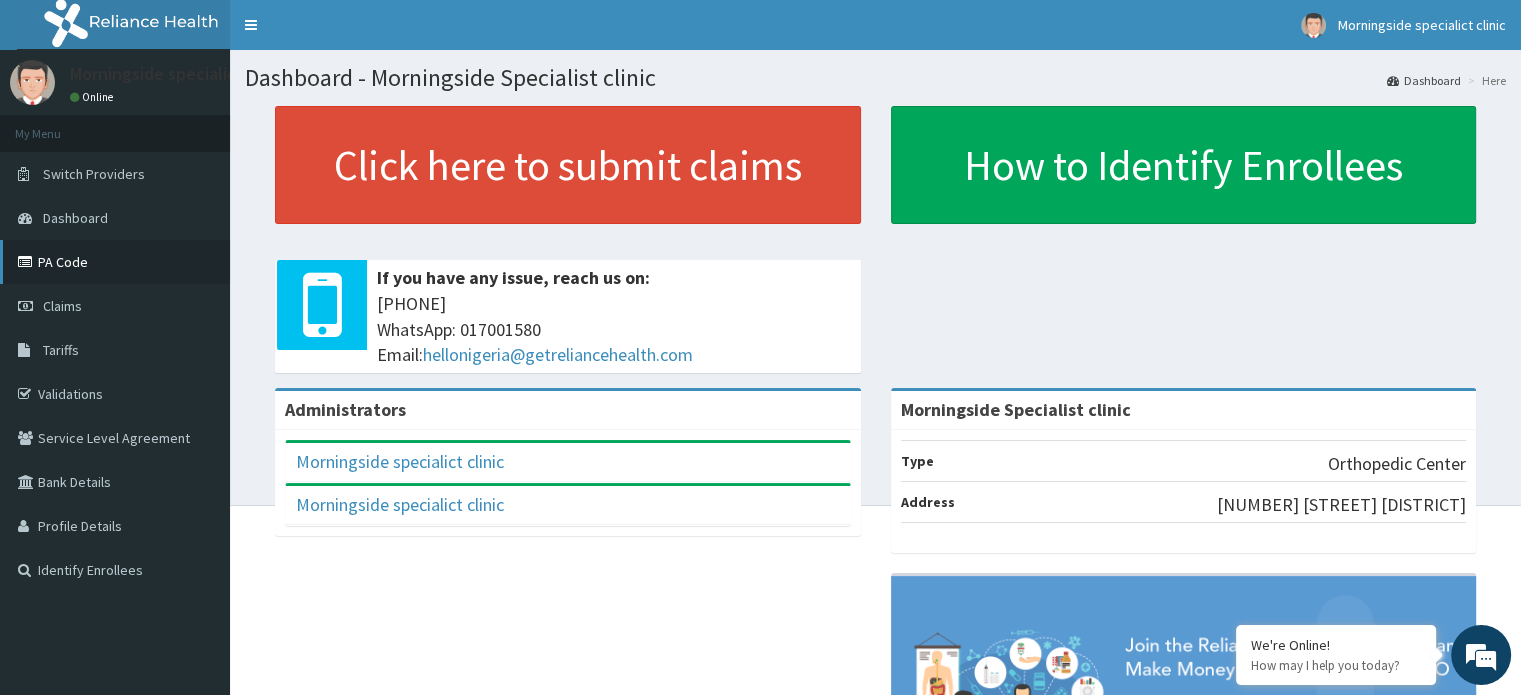click on "PA Code" at bounding box center (115, 262) 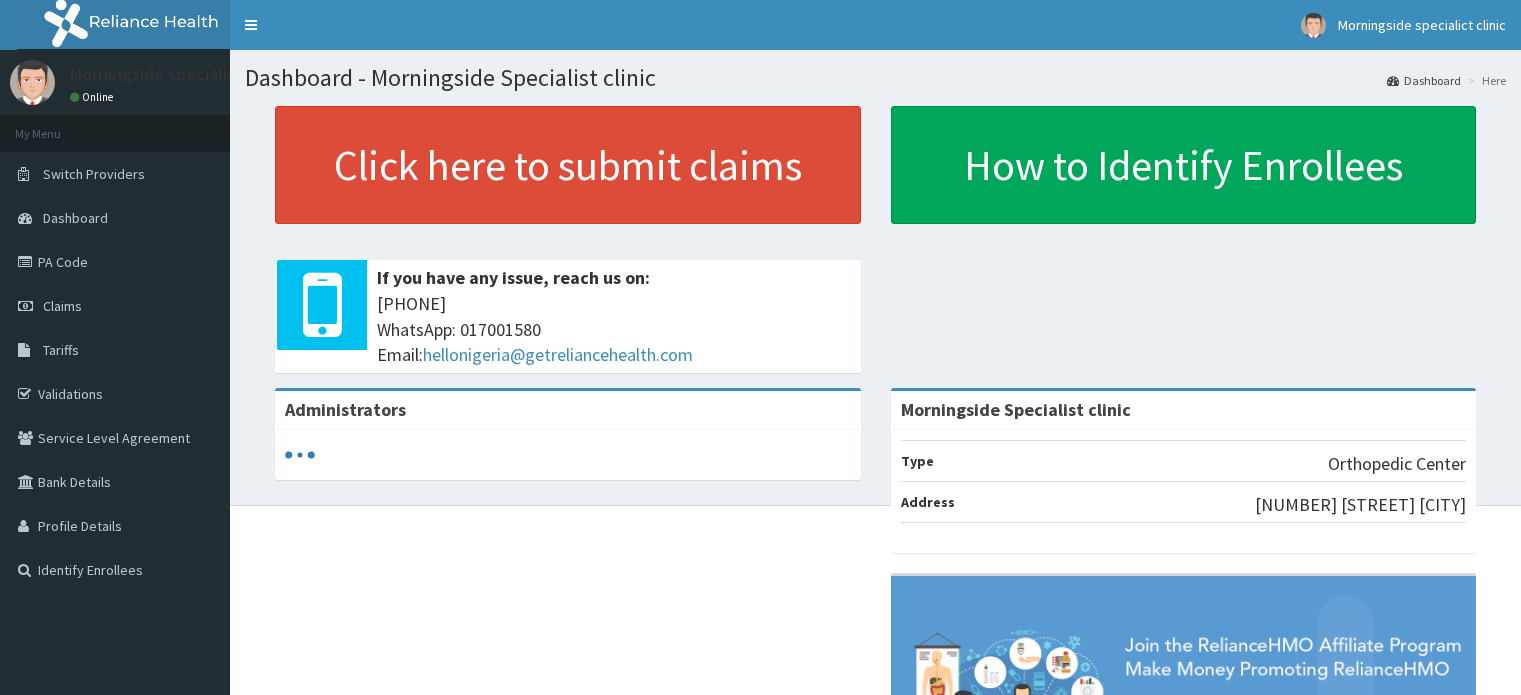 scroll, scrollTop: 0, scrollLeft: 0, axis: both 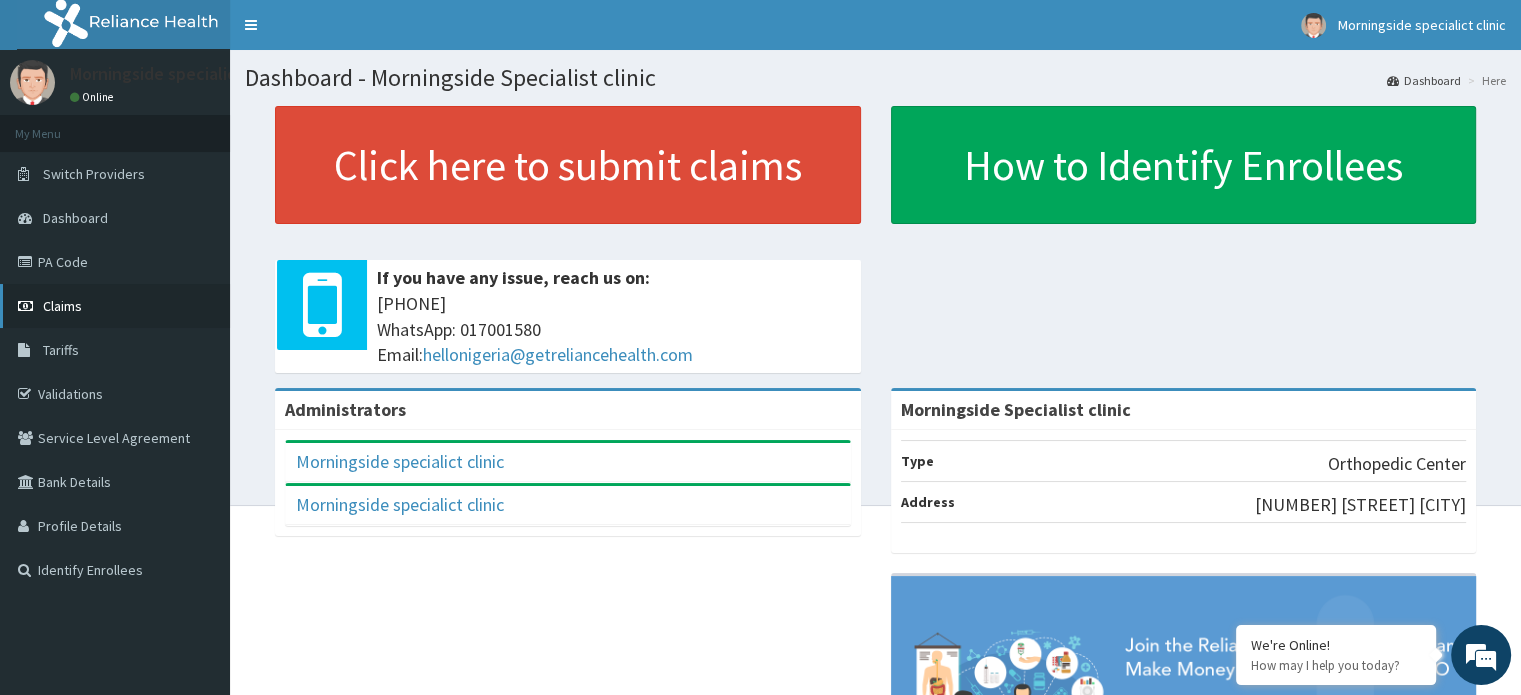 click on "Claims" at bounding box center [115, 306] 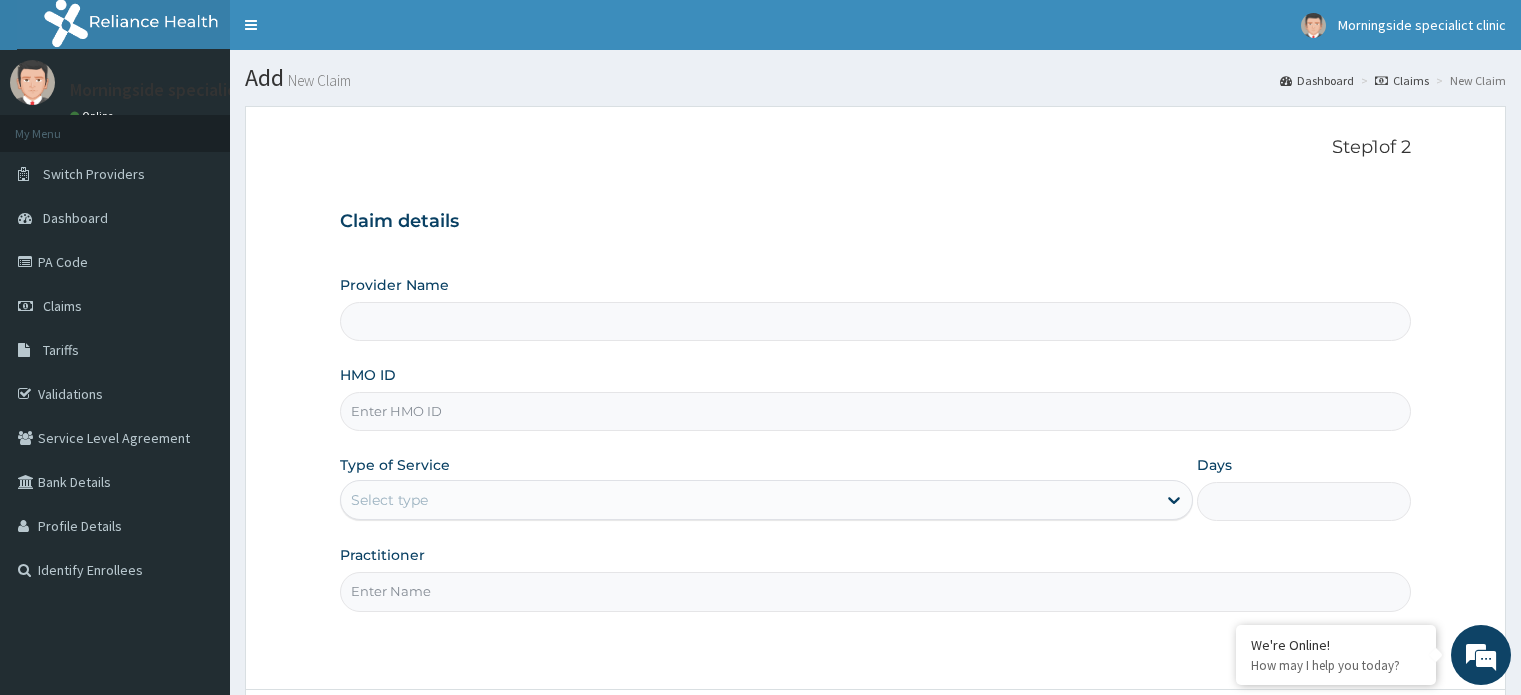 type on "Morningside Specialist clinic" 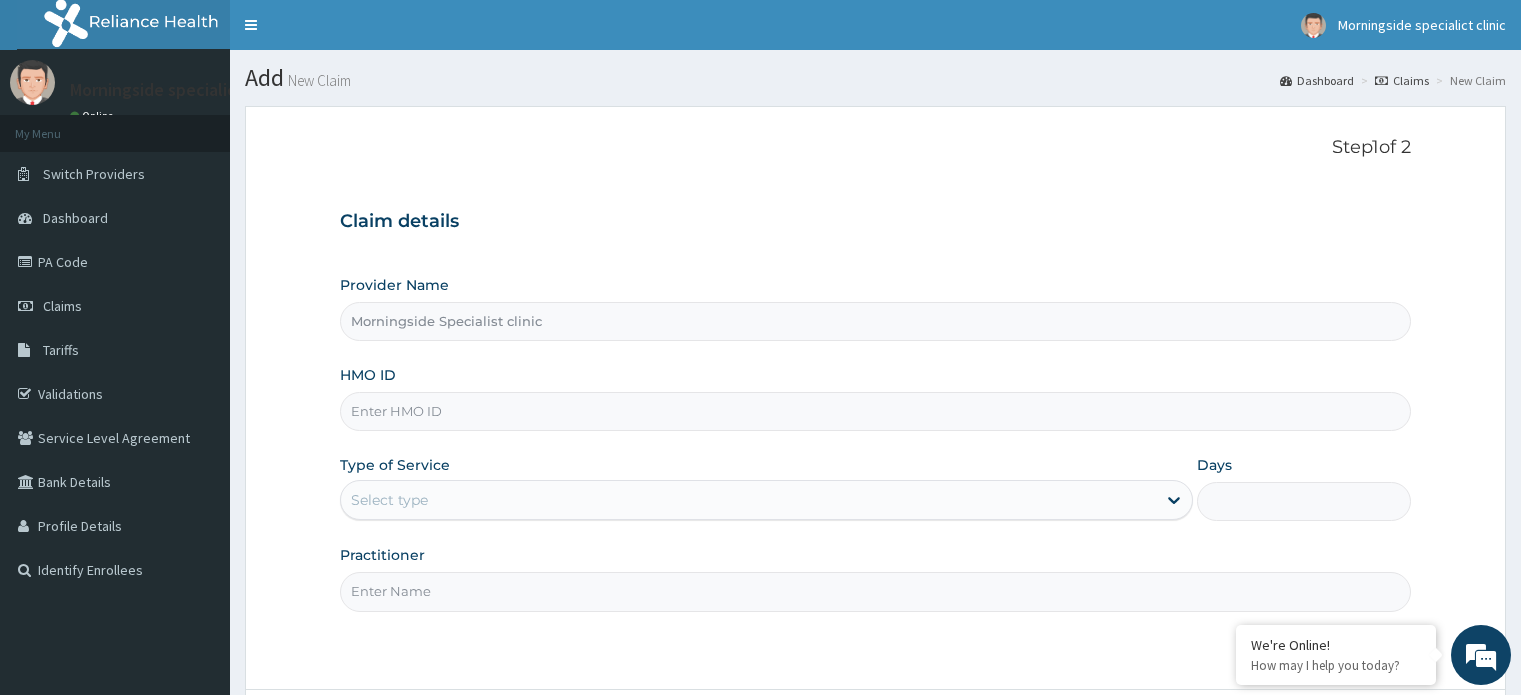 scroll, scrollTop: 0, scrollLeft: 0, axis: both 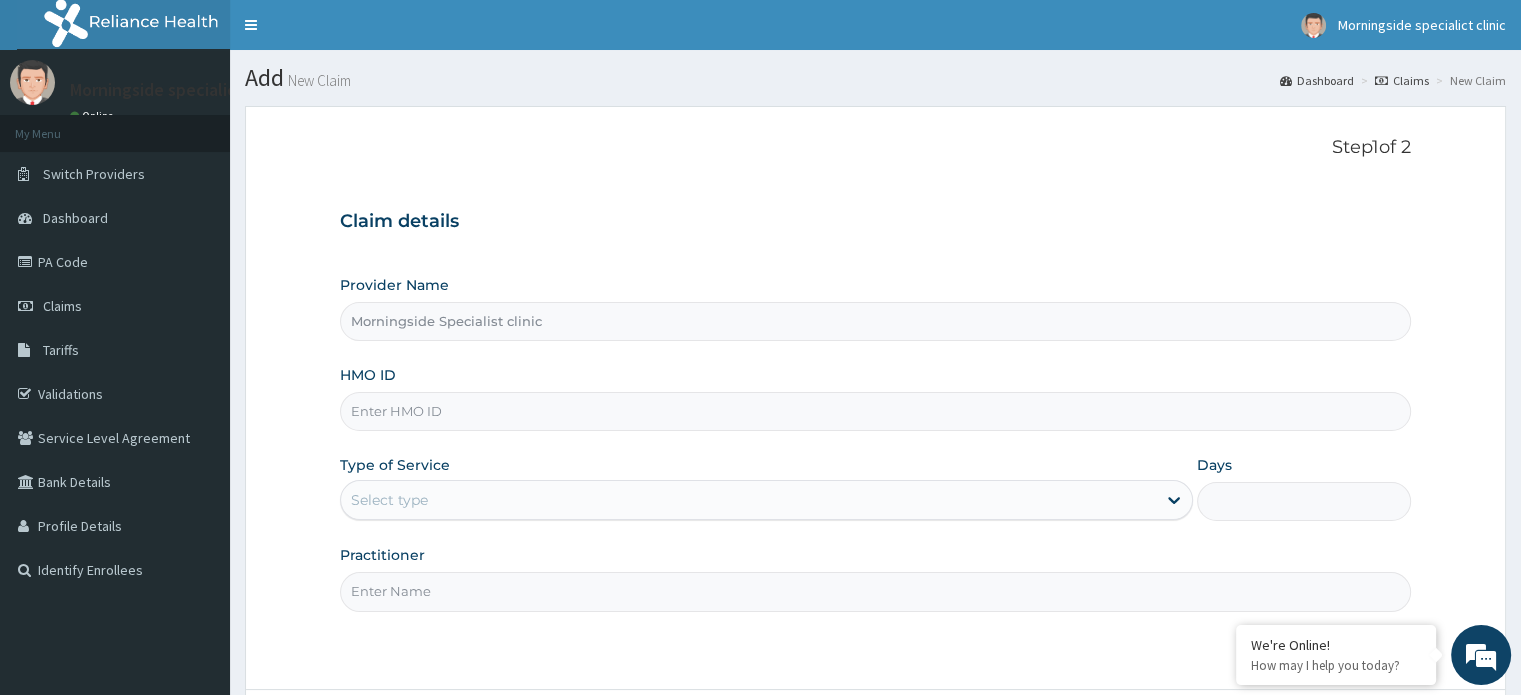 click on "HMO ID" at bounding box center [875, 411] 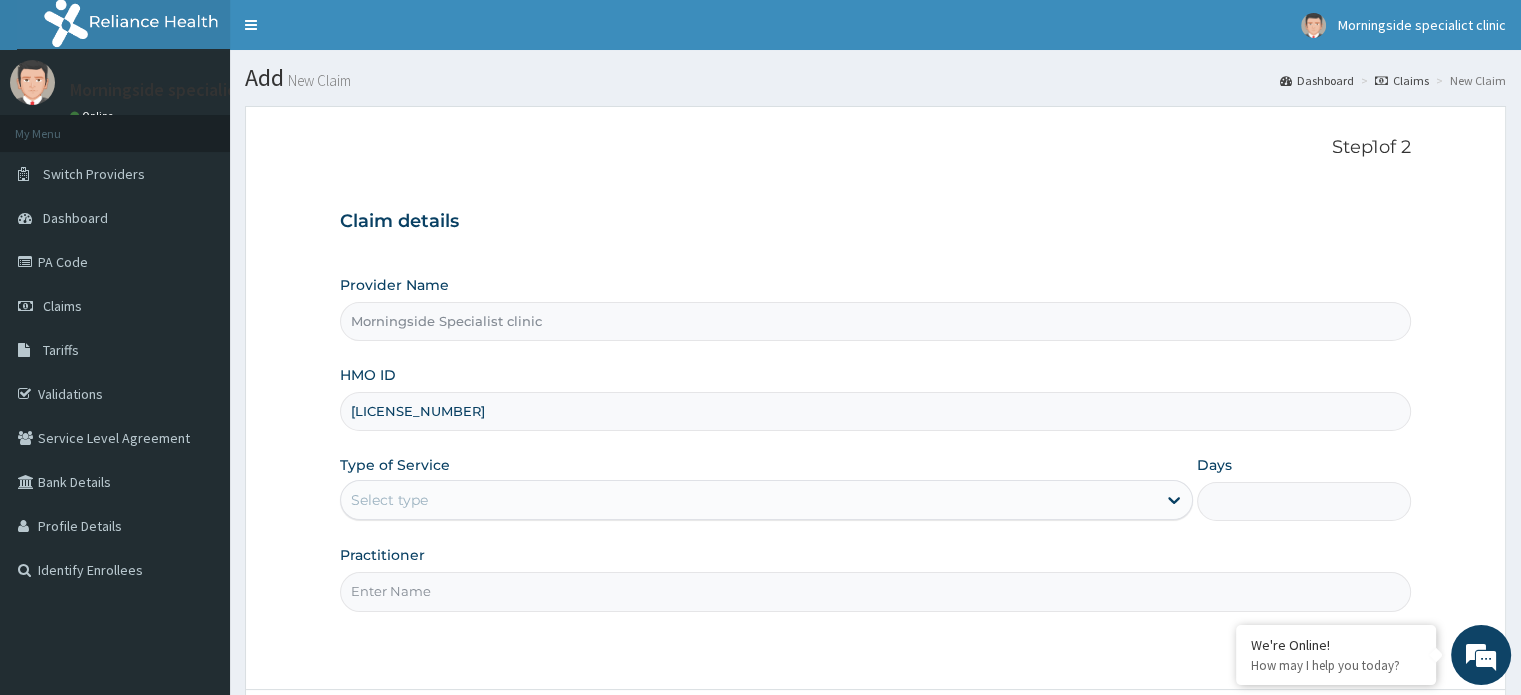 type on "CVT/10011/B" 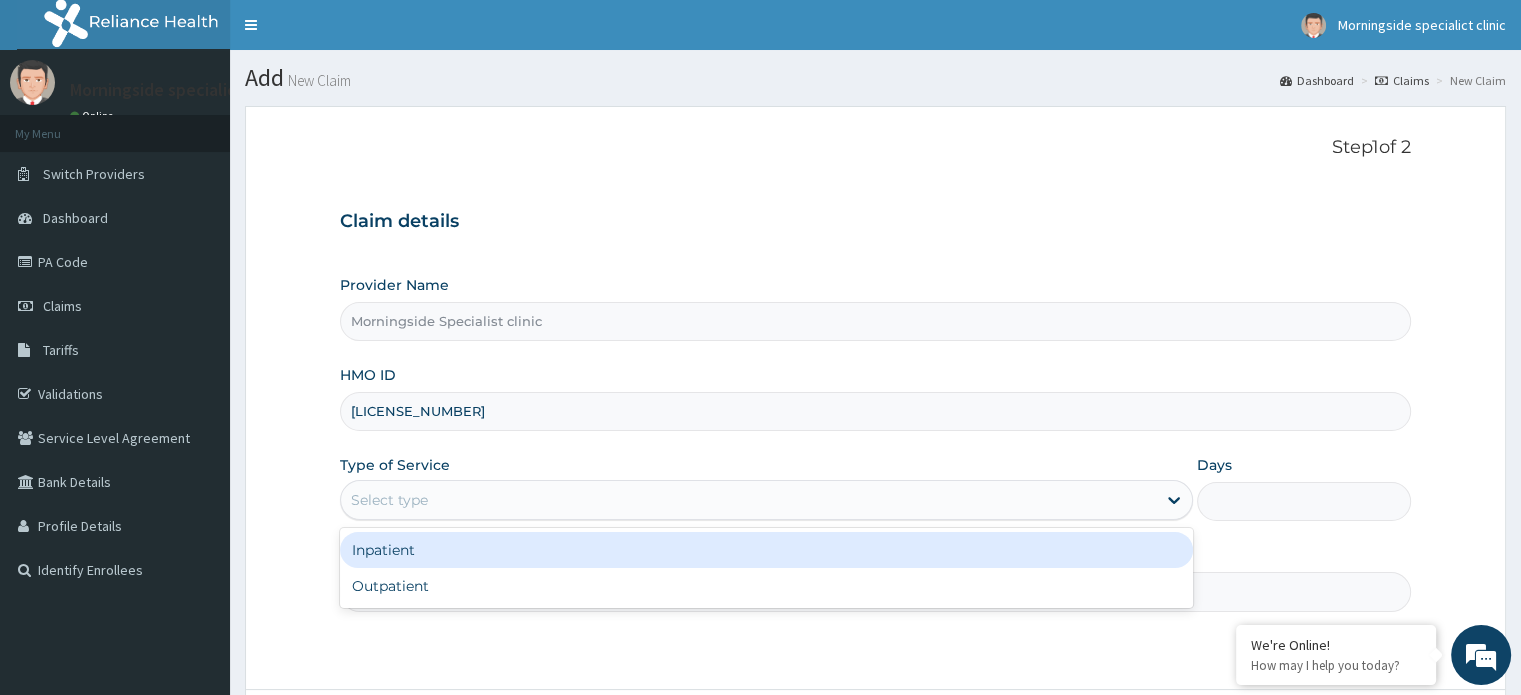 click on "Select type" at bounding box center (389, 500) 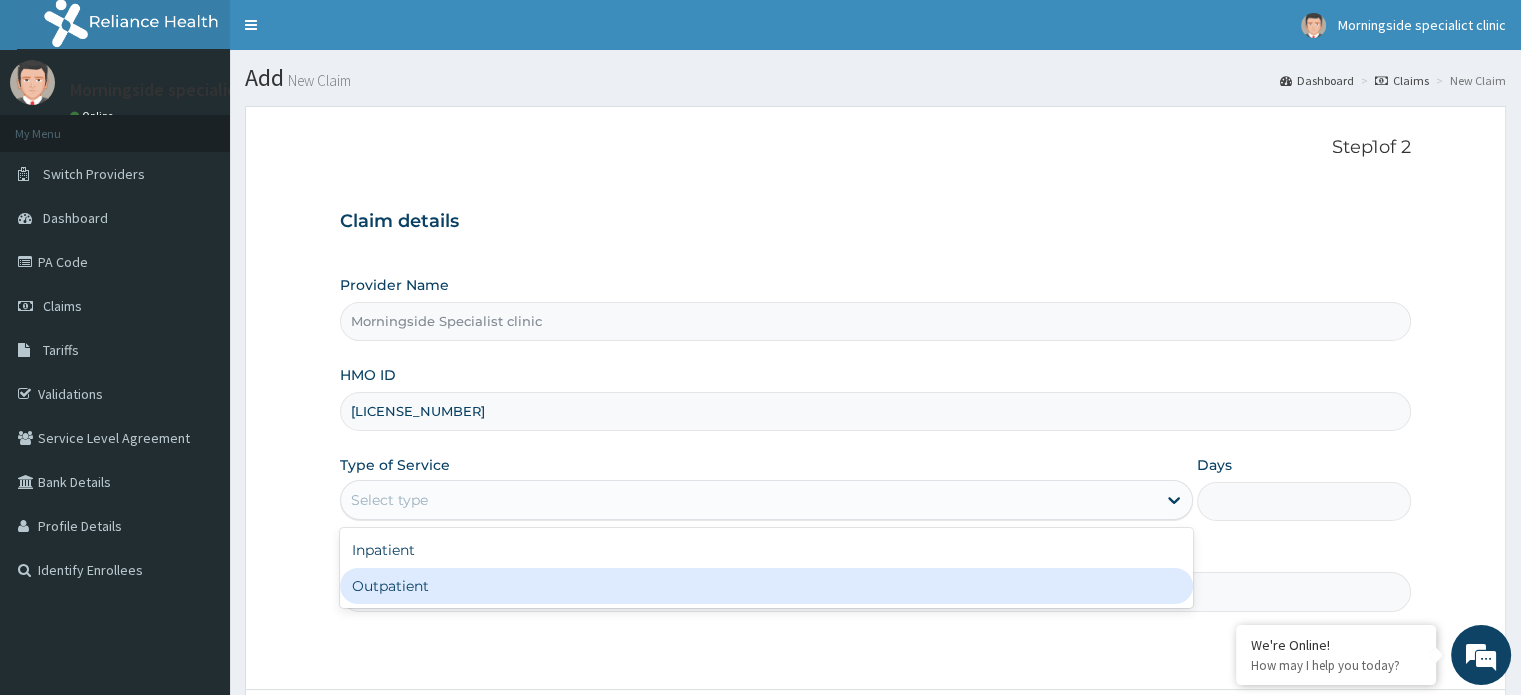 click on "Outpatient" at bounding box center (766, 586) 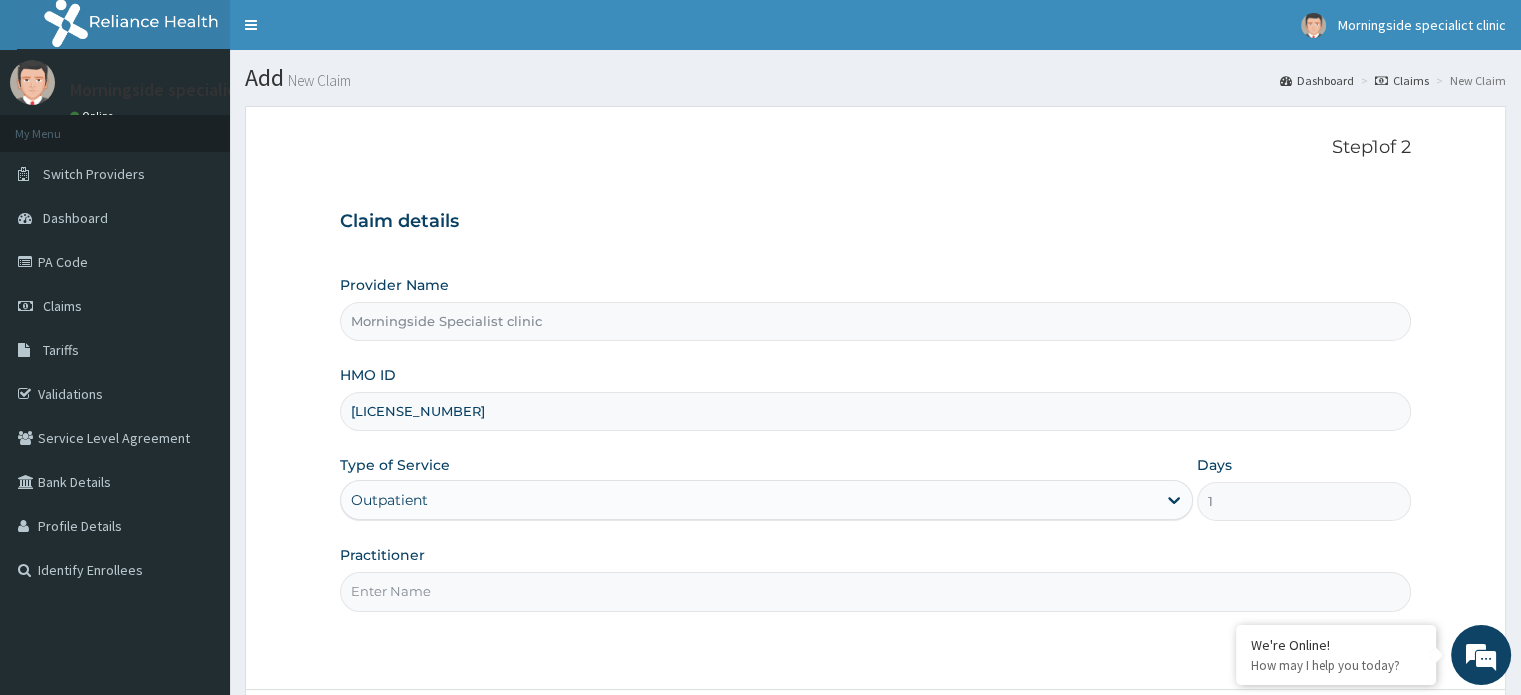 scroll, scrollTop: 172, scrollLeft: 0, axis: vertical 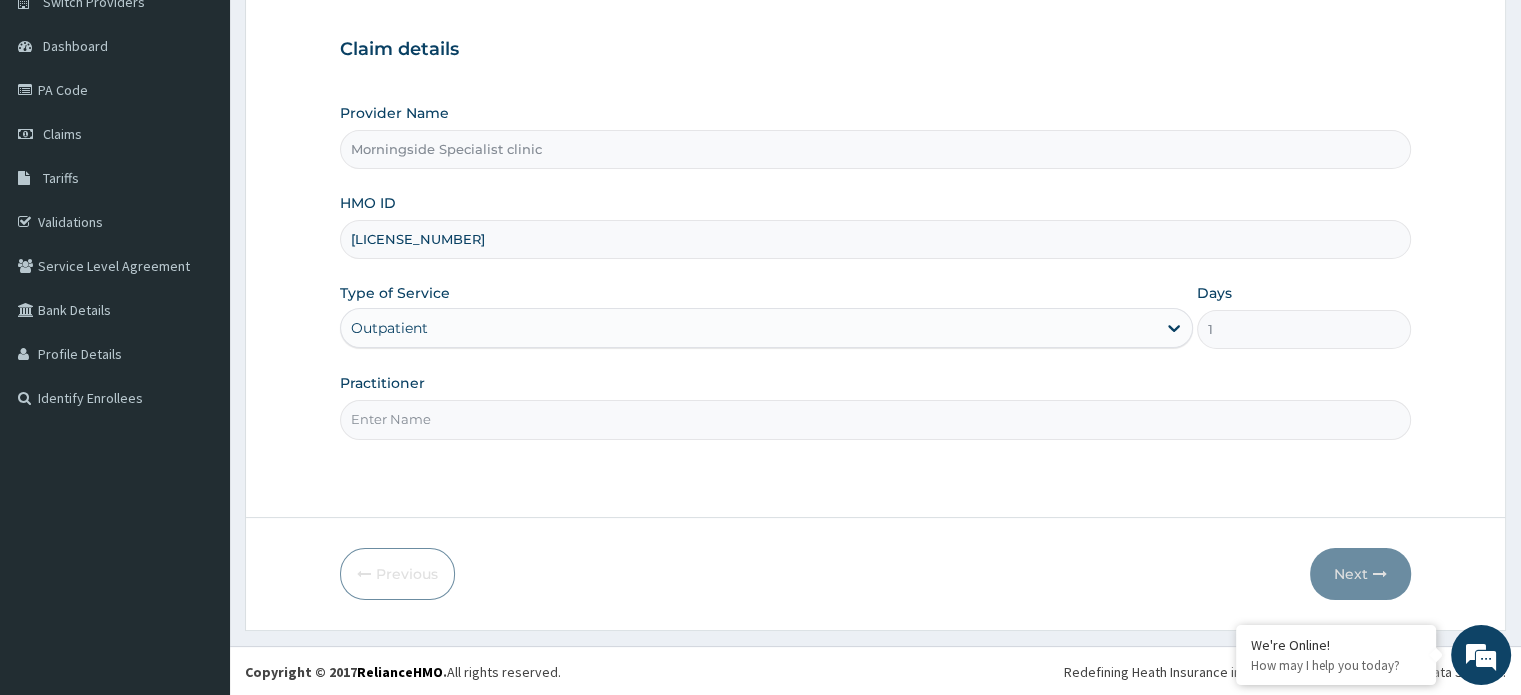 click on "Practitioner" at bounding box center (875, 419) 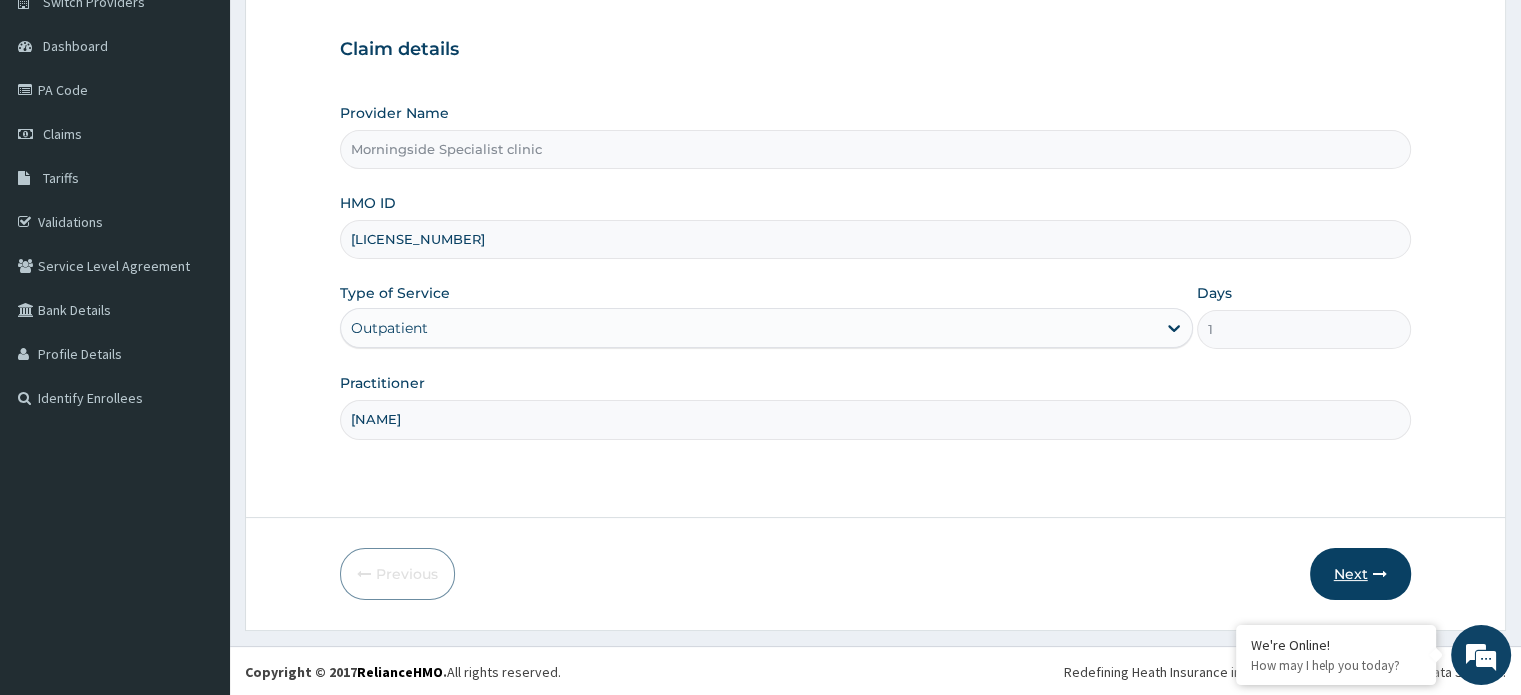 type on "DR UBEYE" 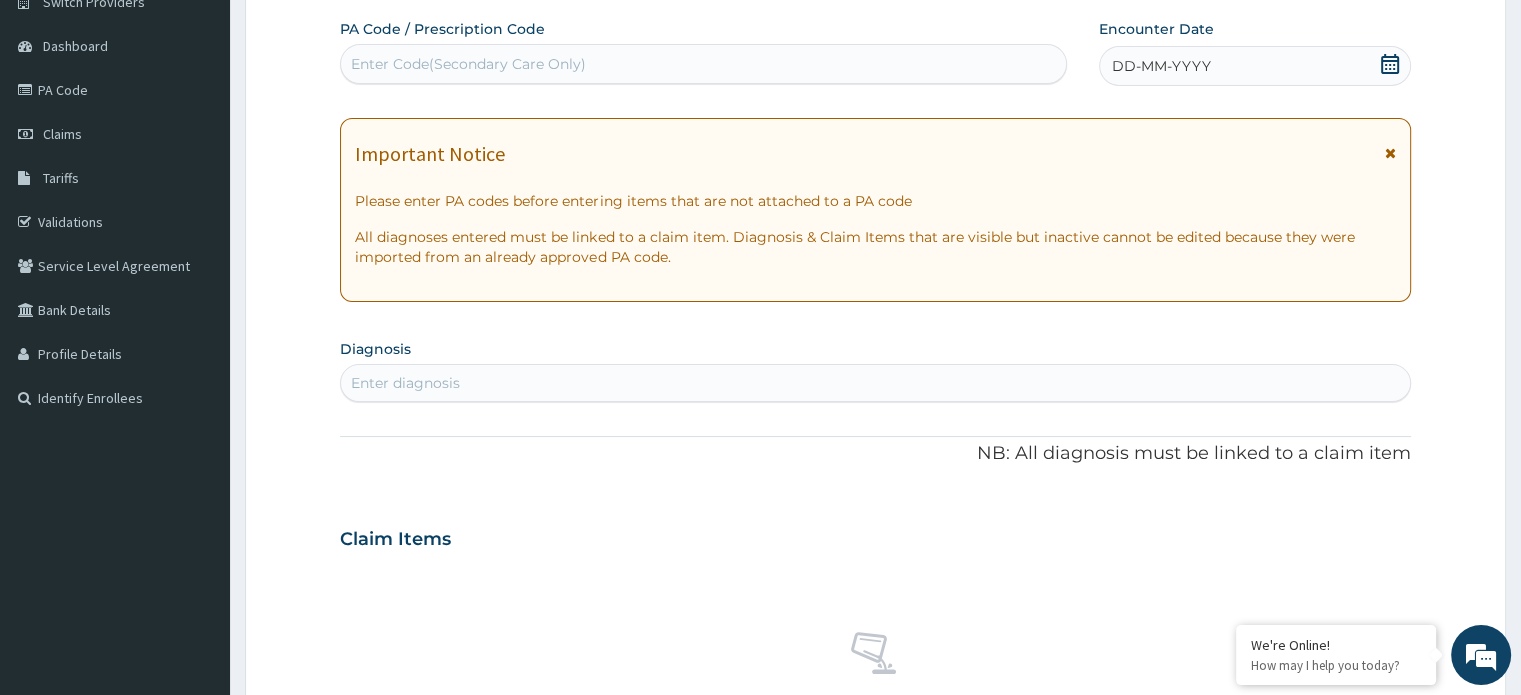 scroll, scrollTop: 0, scrollLeft: 0, axis: both 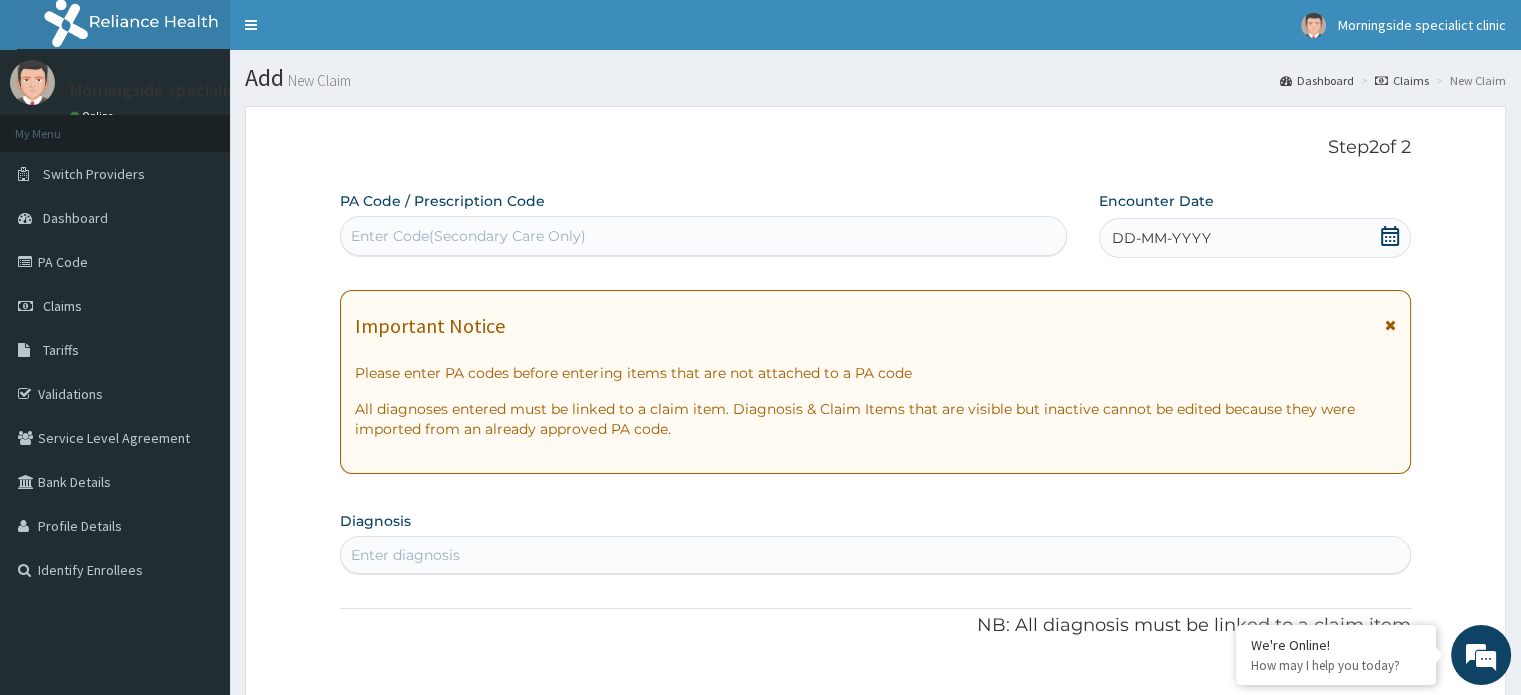 click on "Enter Code(Secondary Care Only)" at bounding box center (468, 236) 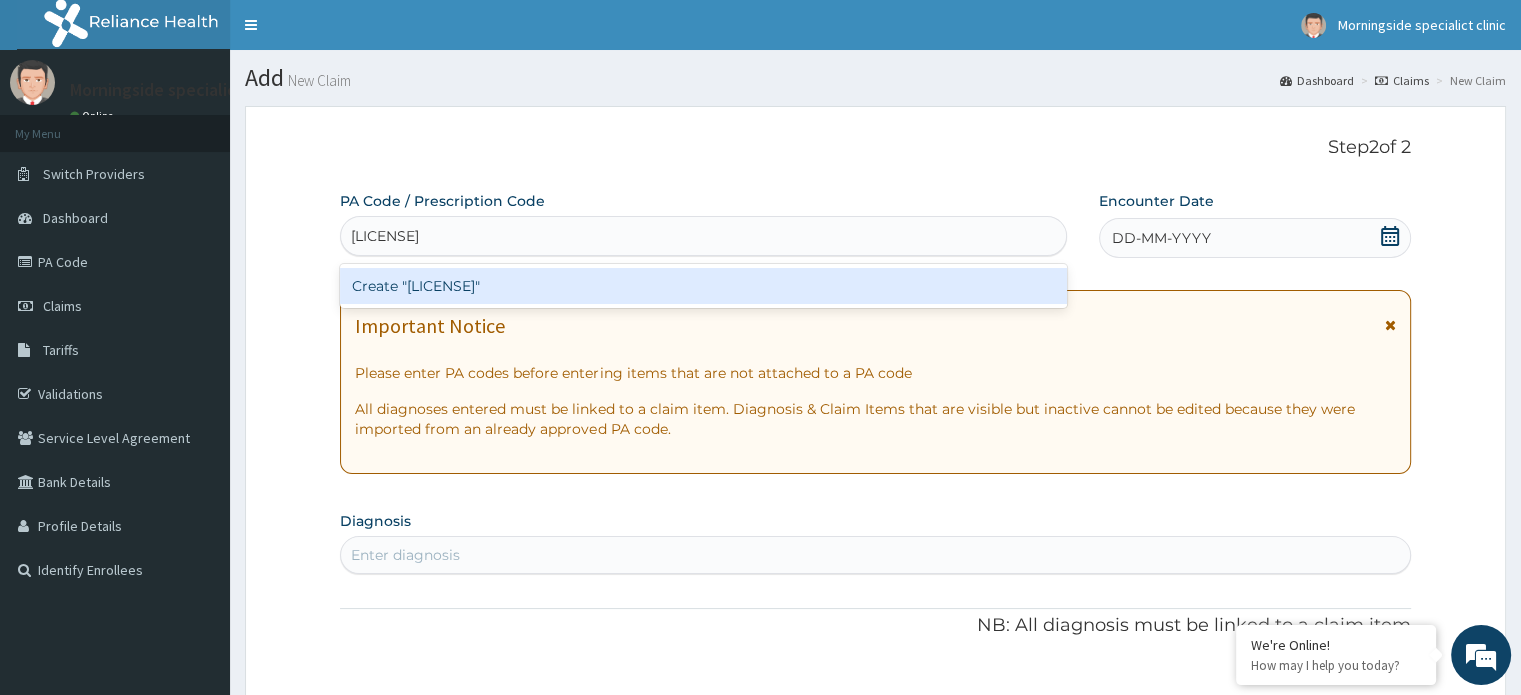 click on "Create "PA/69C713"" at bounding box center (703, 286) 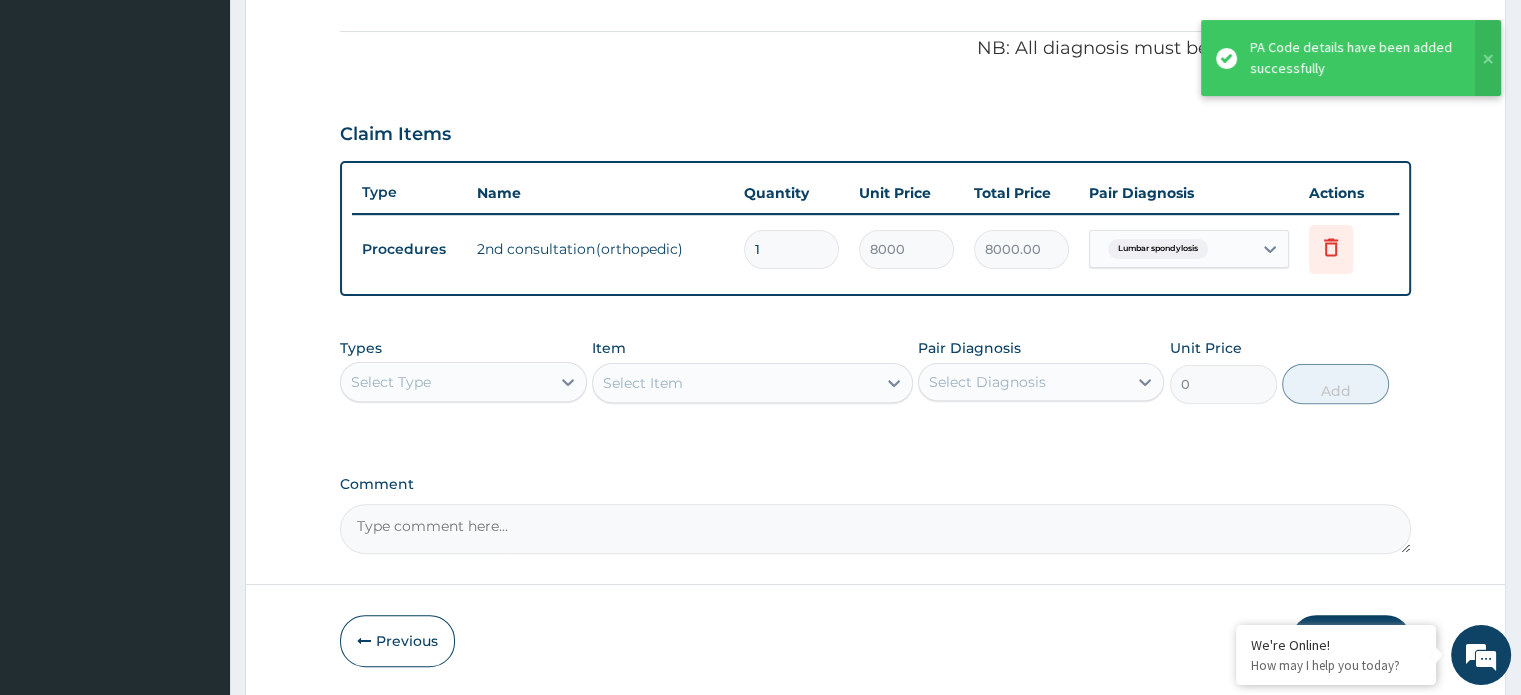 scroll, scrollTop: 649, scrollLeft: 0, axis: vertical 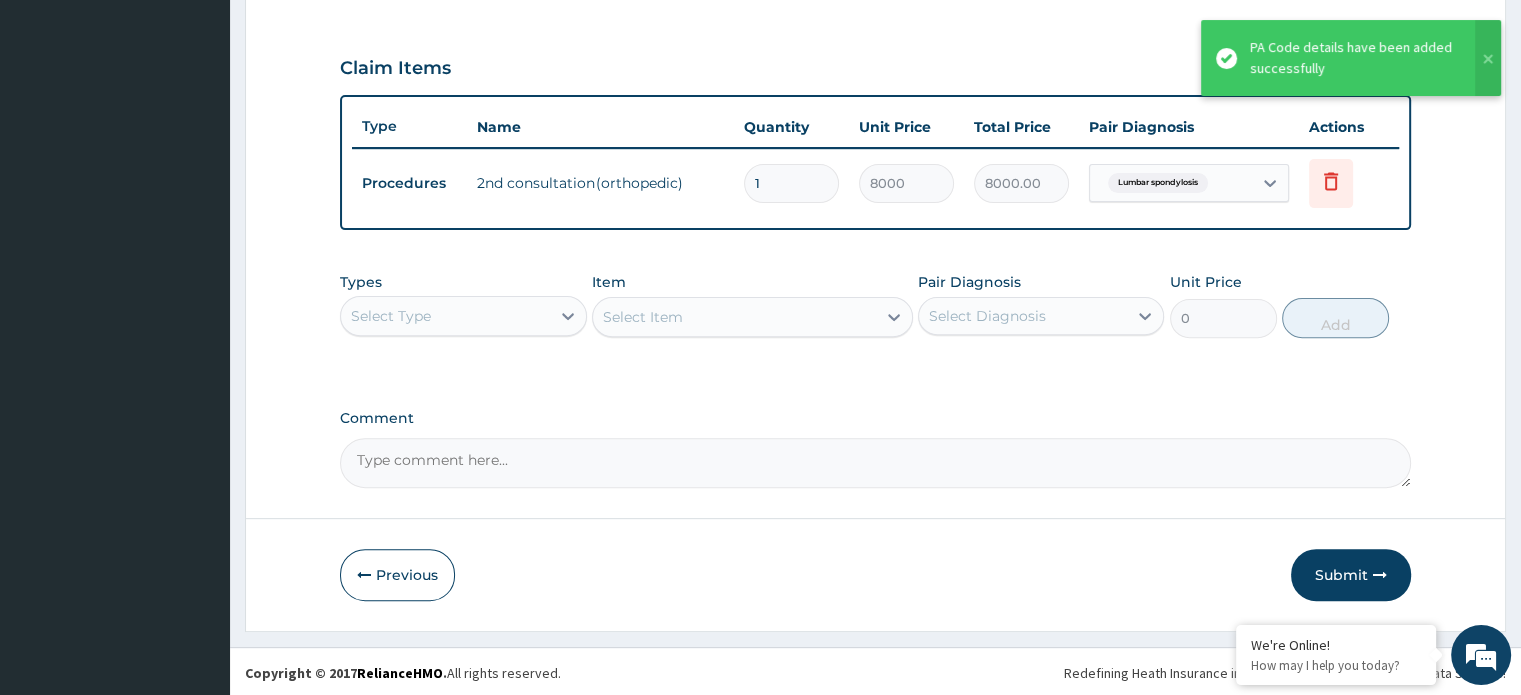 click on "Submit" at bounding box center [1351, 575] 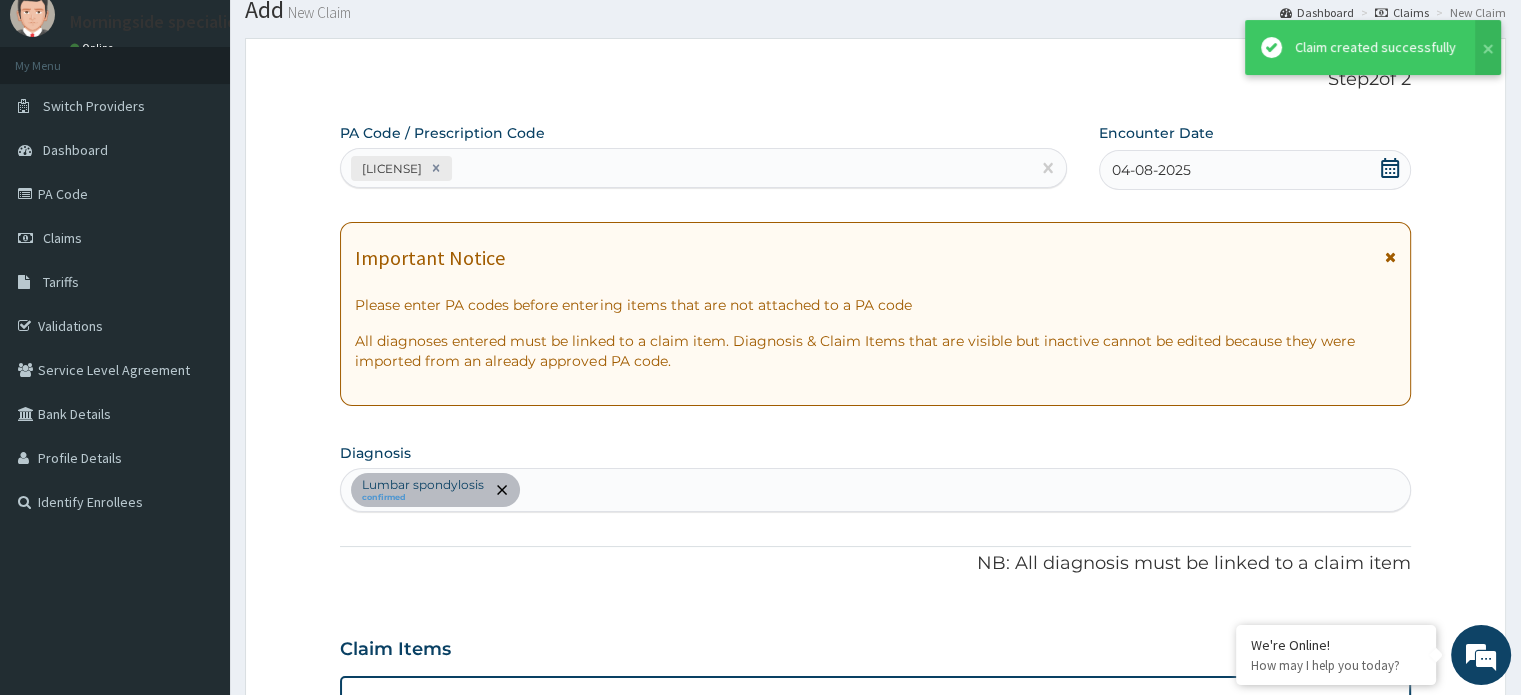 scroll, scrollTop: 649, scrollLeft: 0, axis: vertical 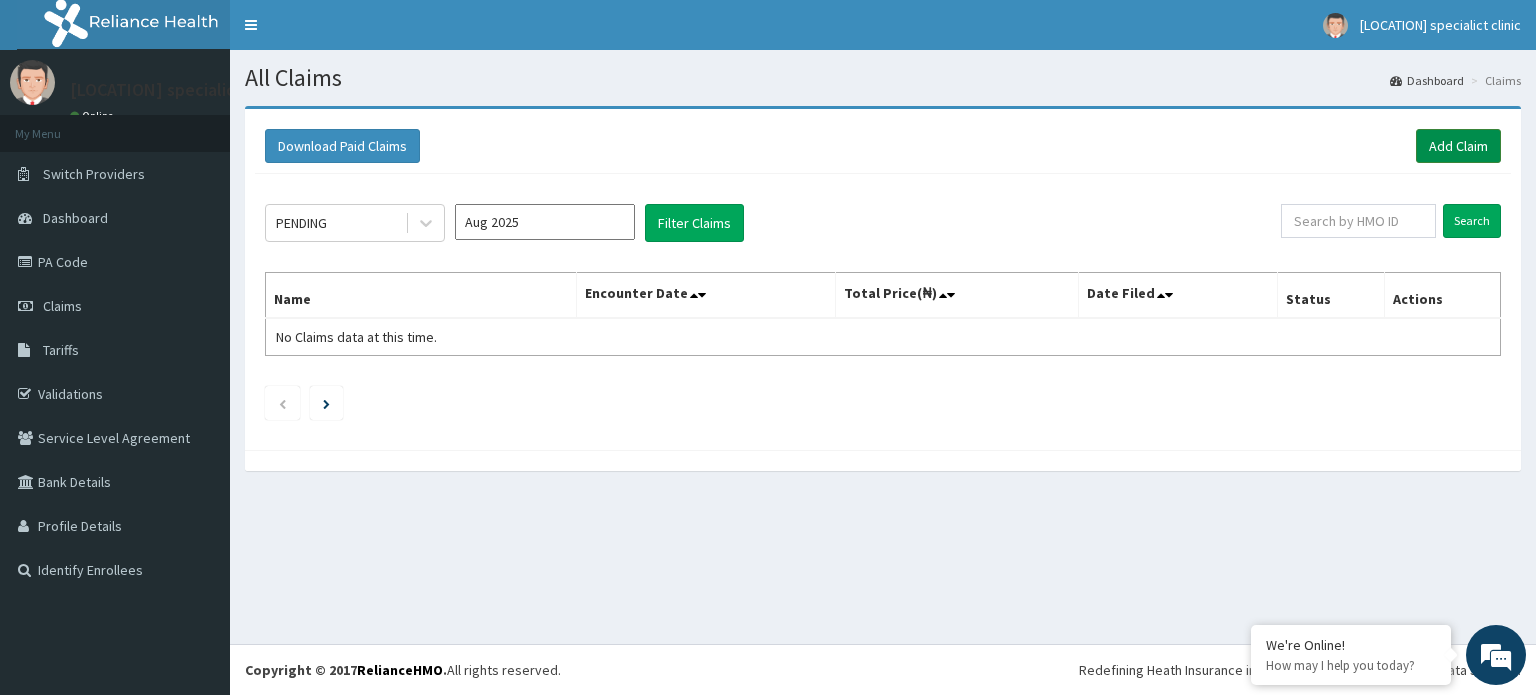 click on "Add Claim" at bounding box center [1458, 146] 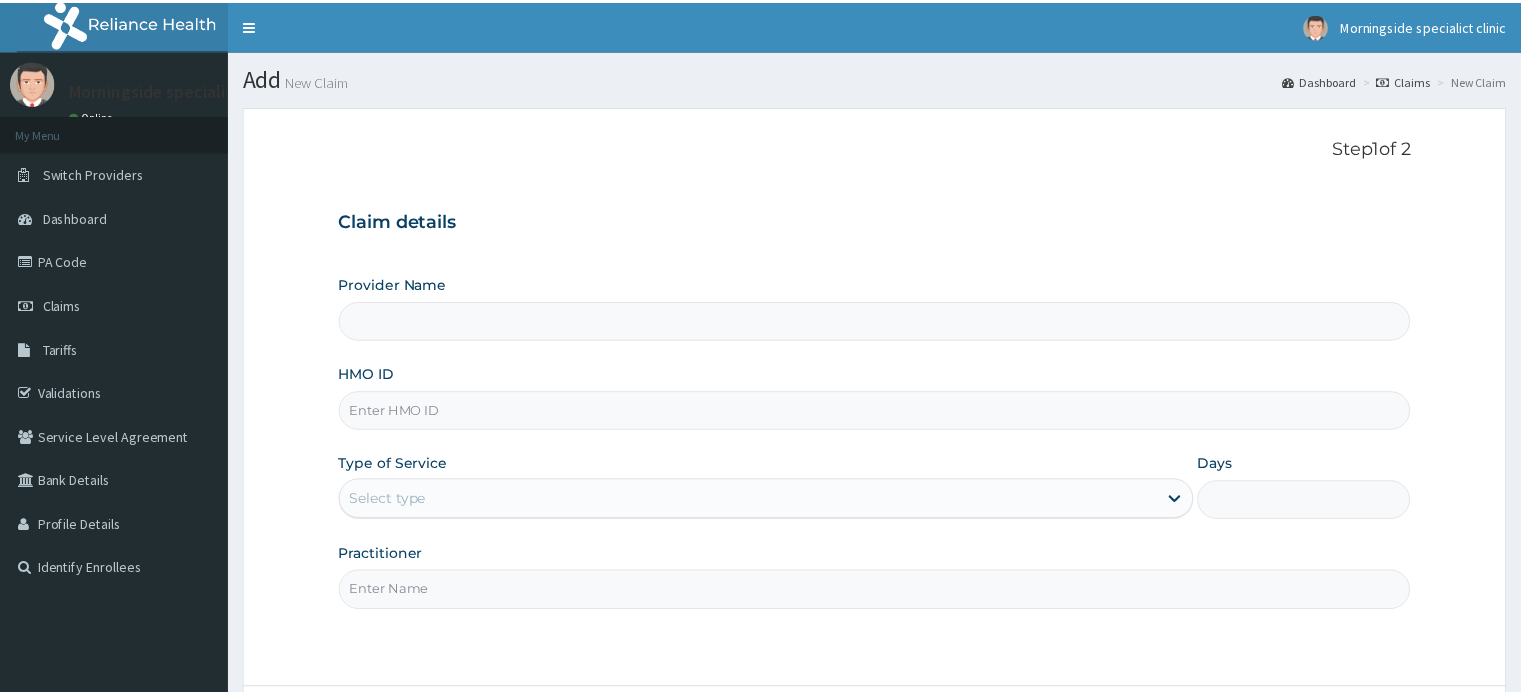 scroll, scrollTop: 0, scrollLeft: 0, axis: both 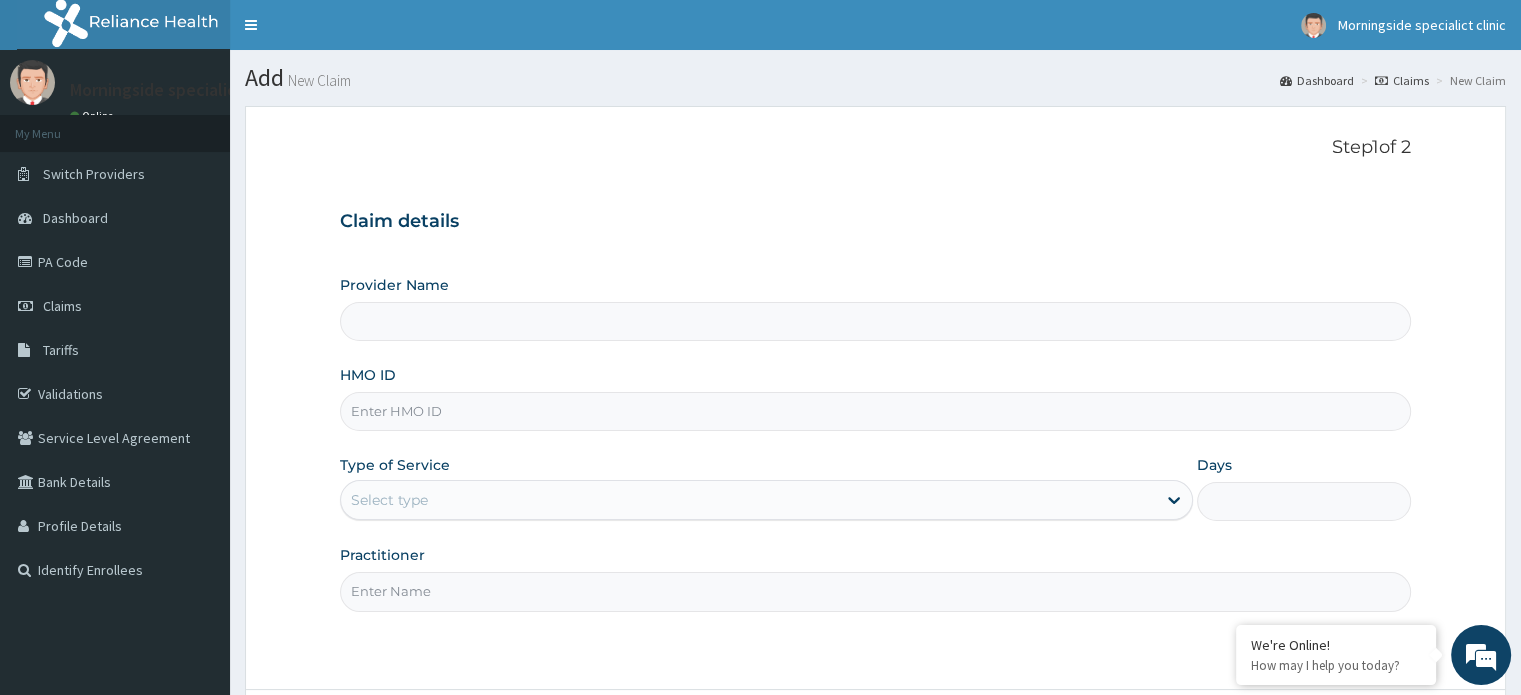 type on "Morningside Specialist clinic" 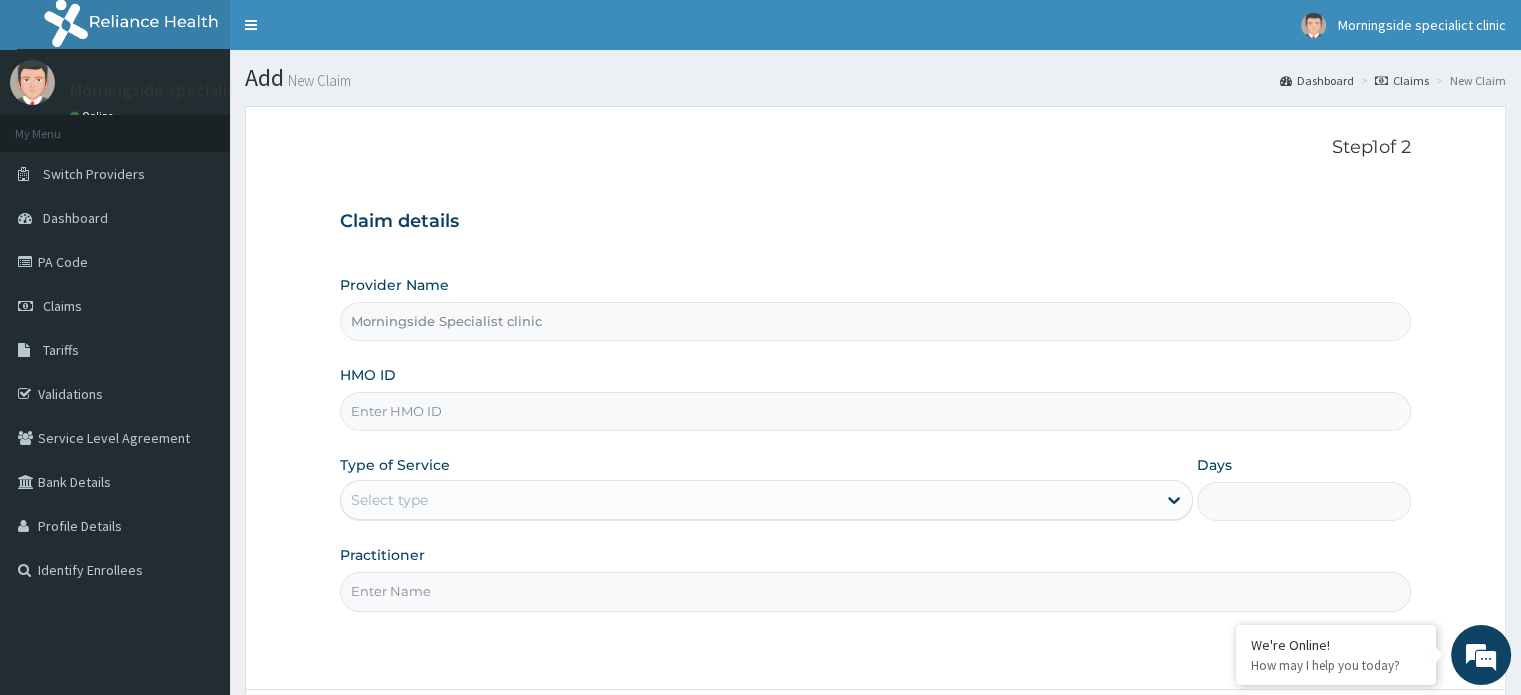click on "HMO ID" at bounding box center [875, 411] 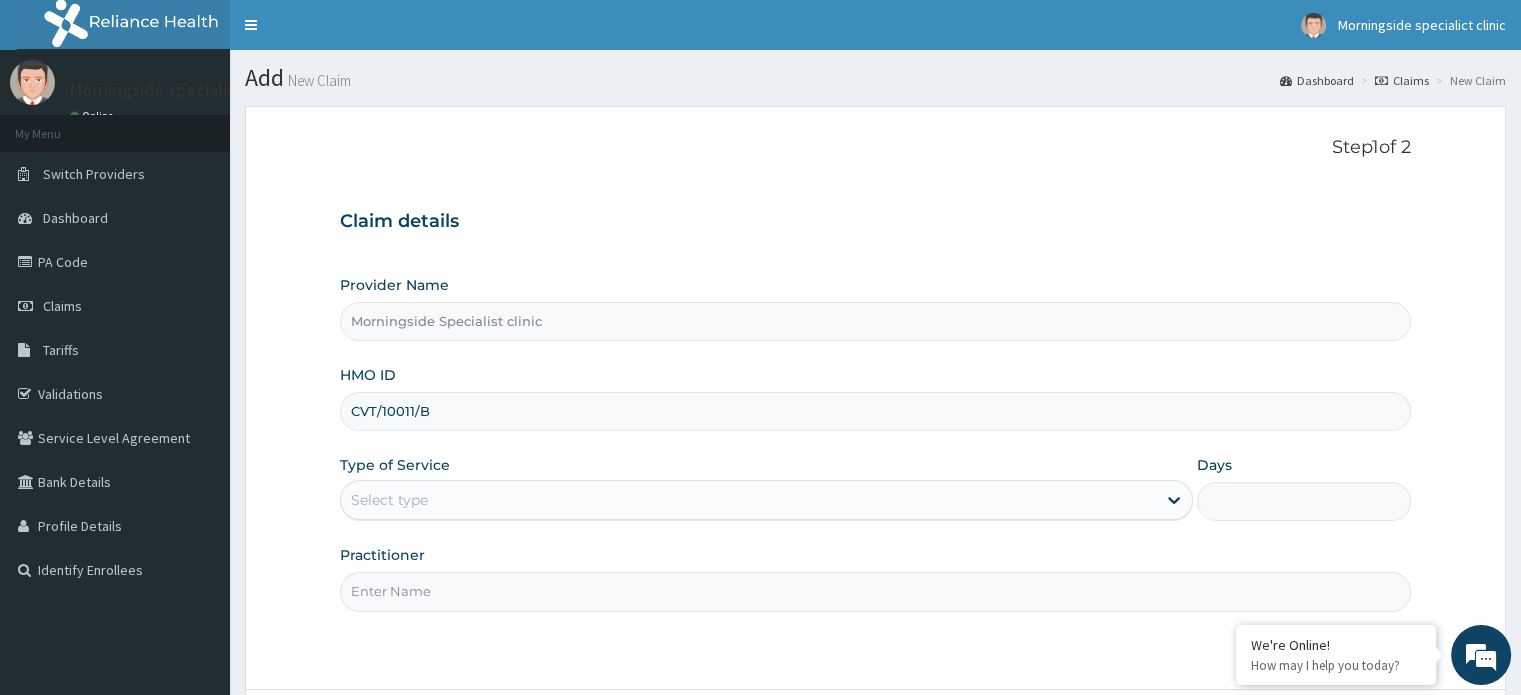 type on "CVT/10011/B" 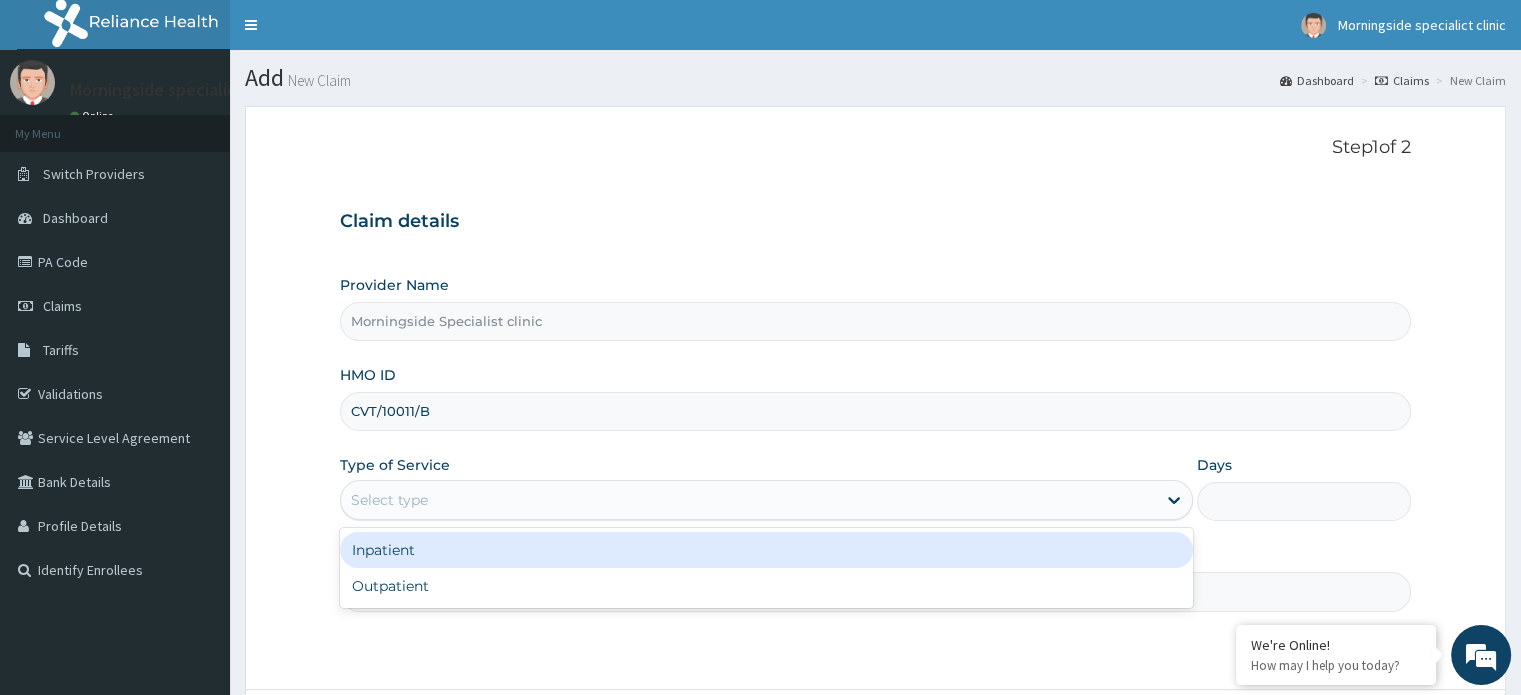 click on "Select type" at bounding box center [748, 500] 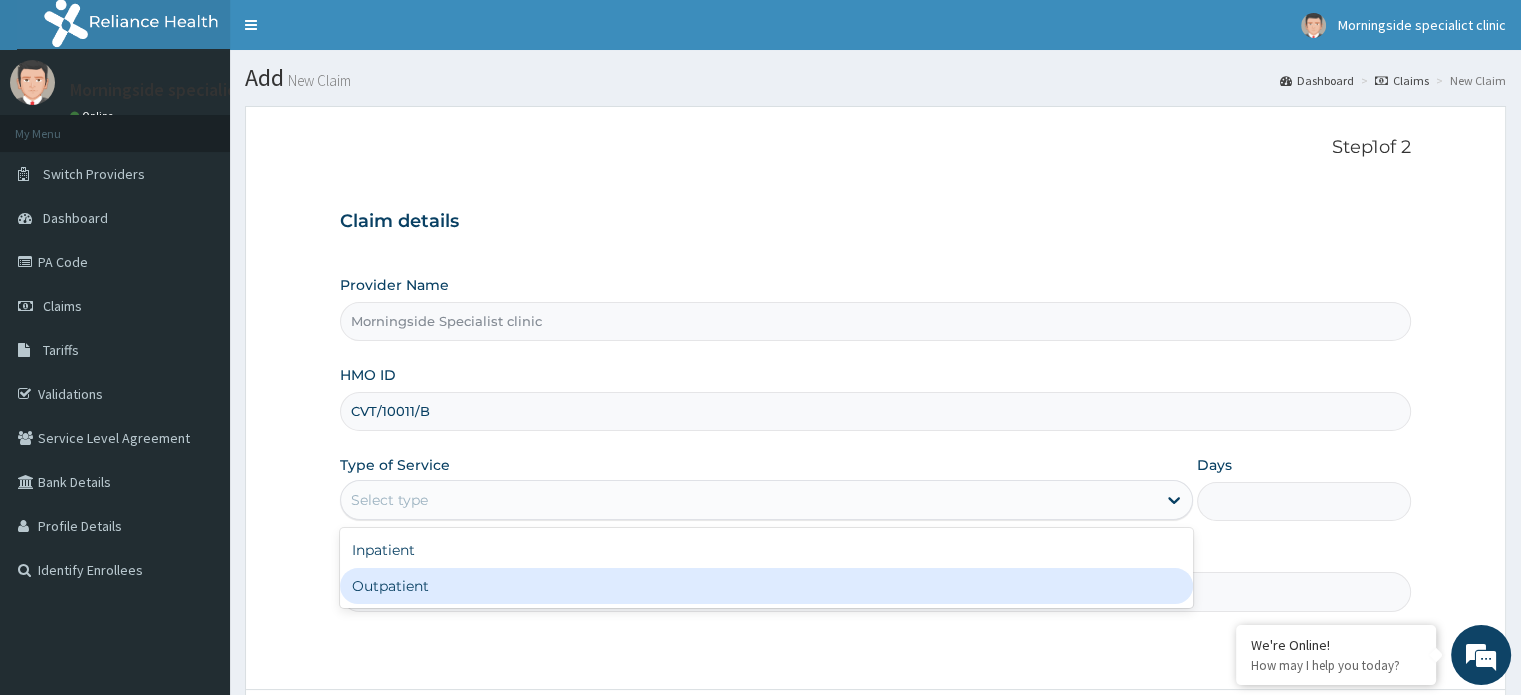 click on "Outpatient" at bounding box center (766, 586) 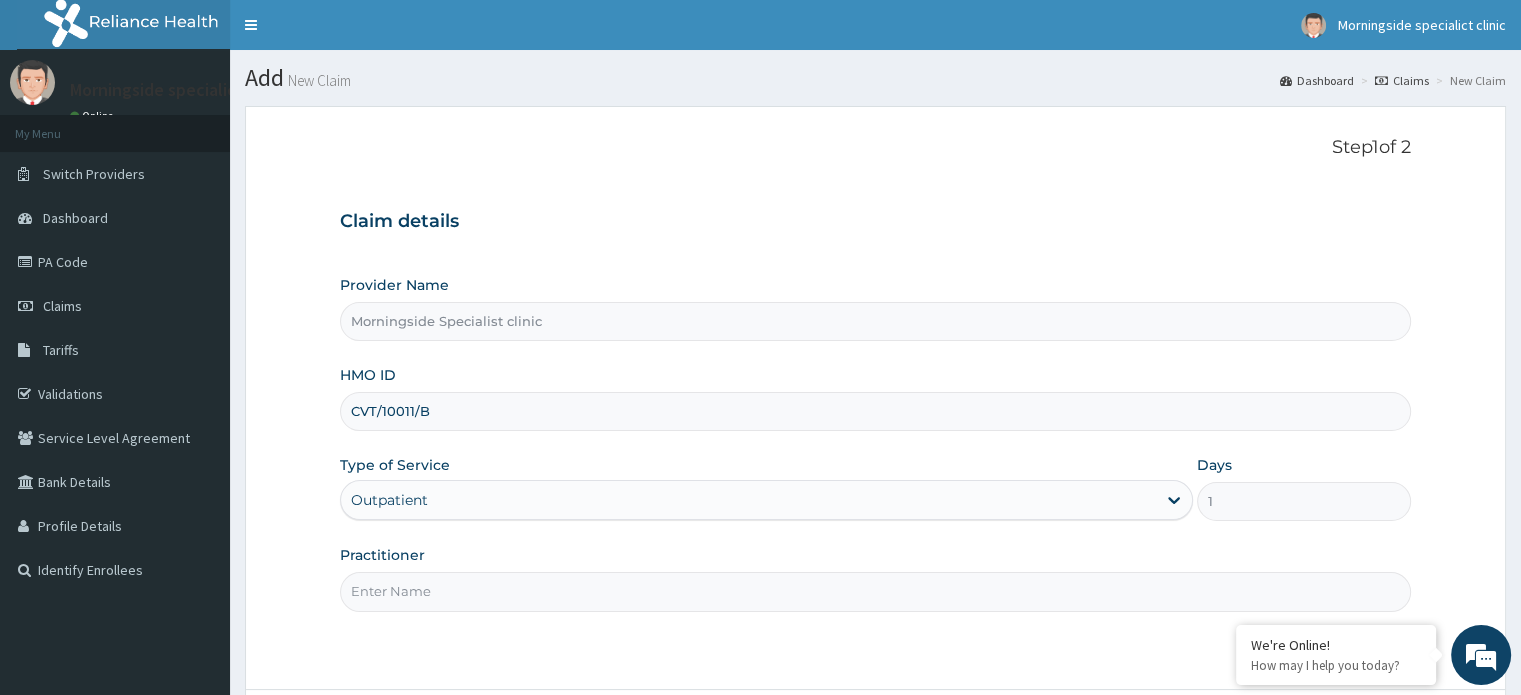 click on "Practitioner" at bounding box center [875, 591] 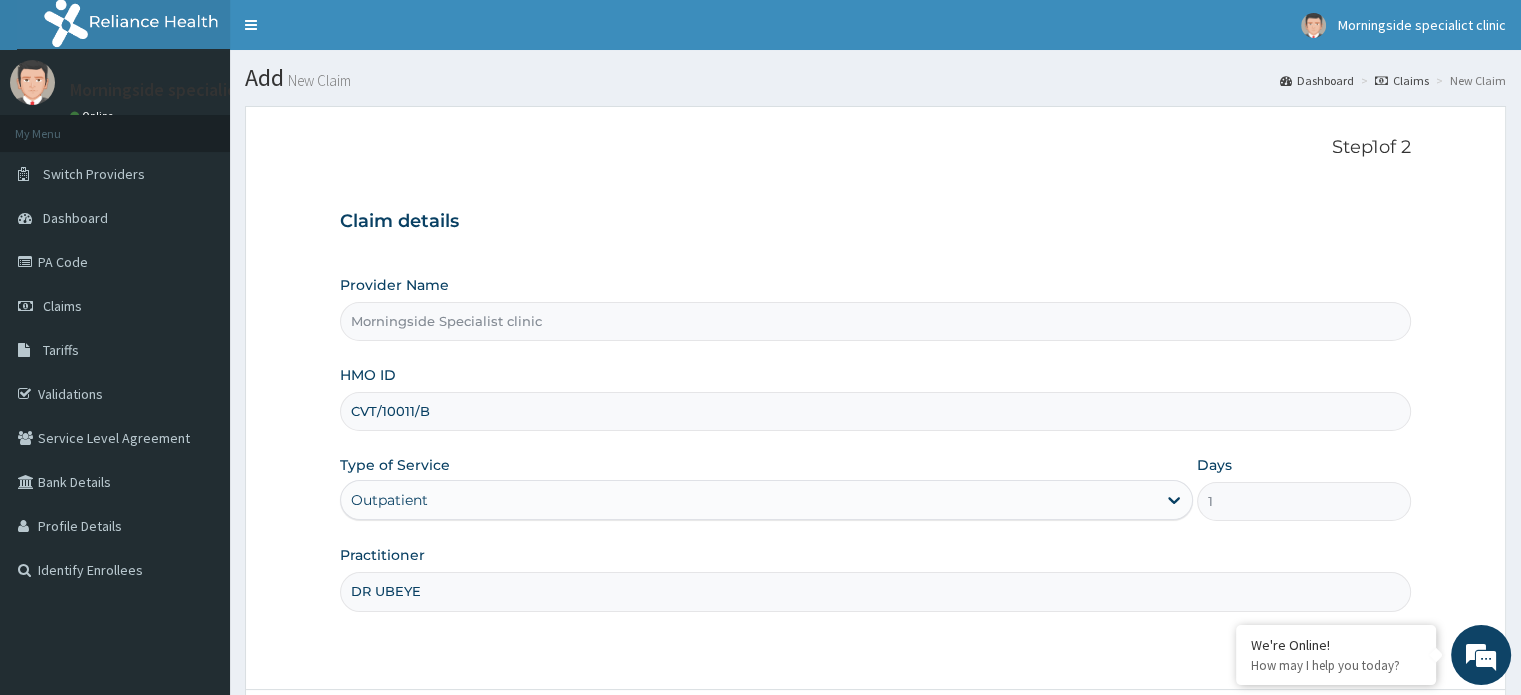 scroll, scrollTop: 172, scrollLeft: 0, axis: vertical 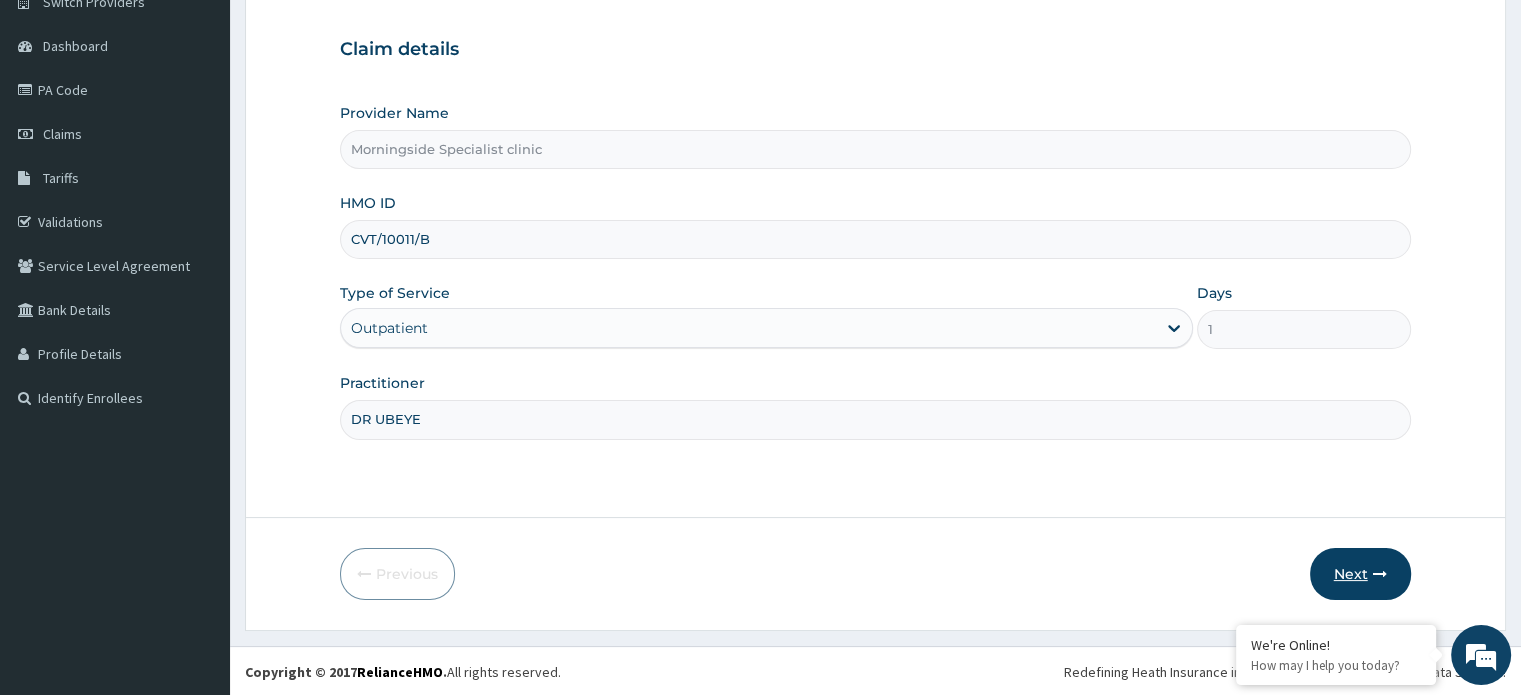 type on "DR UBEYE" 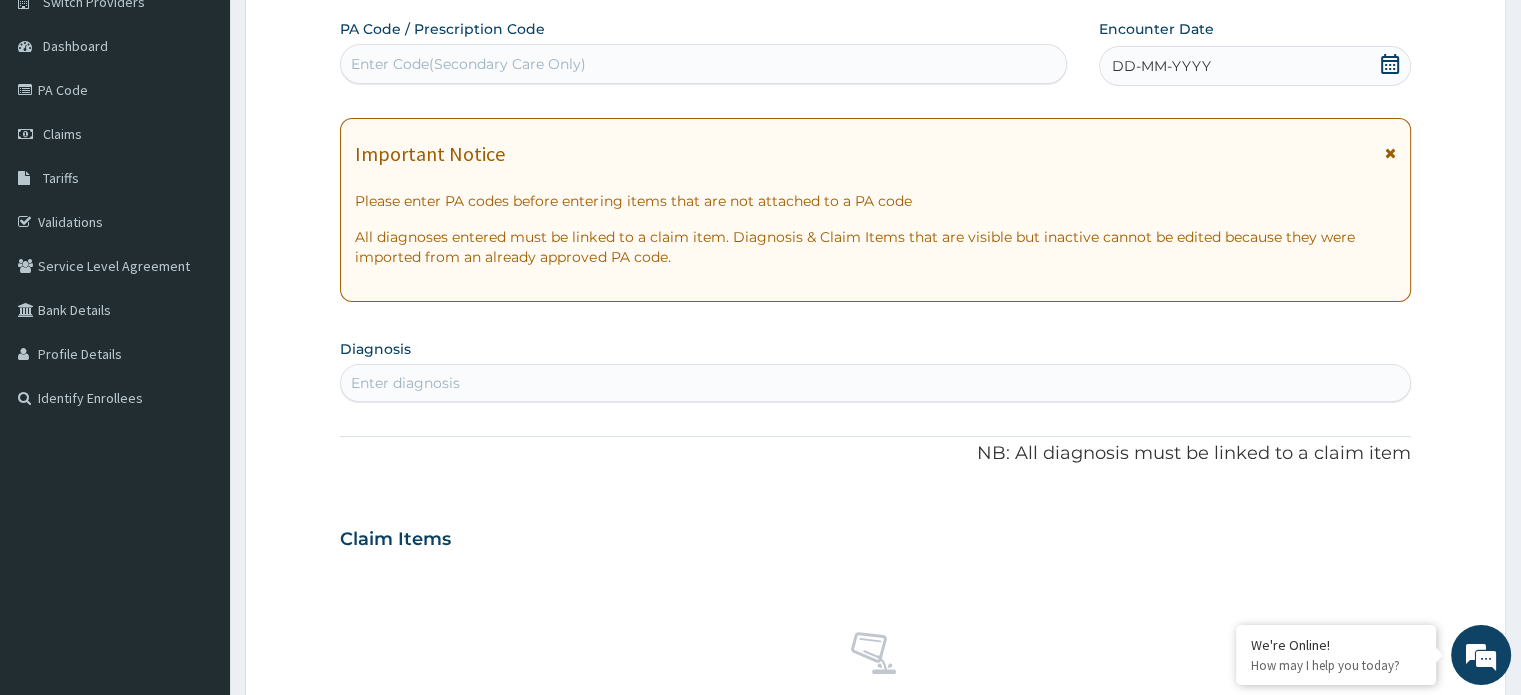 scroll, scrollTop: 0, scrollLeft: 0, axis: both 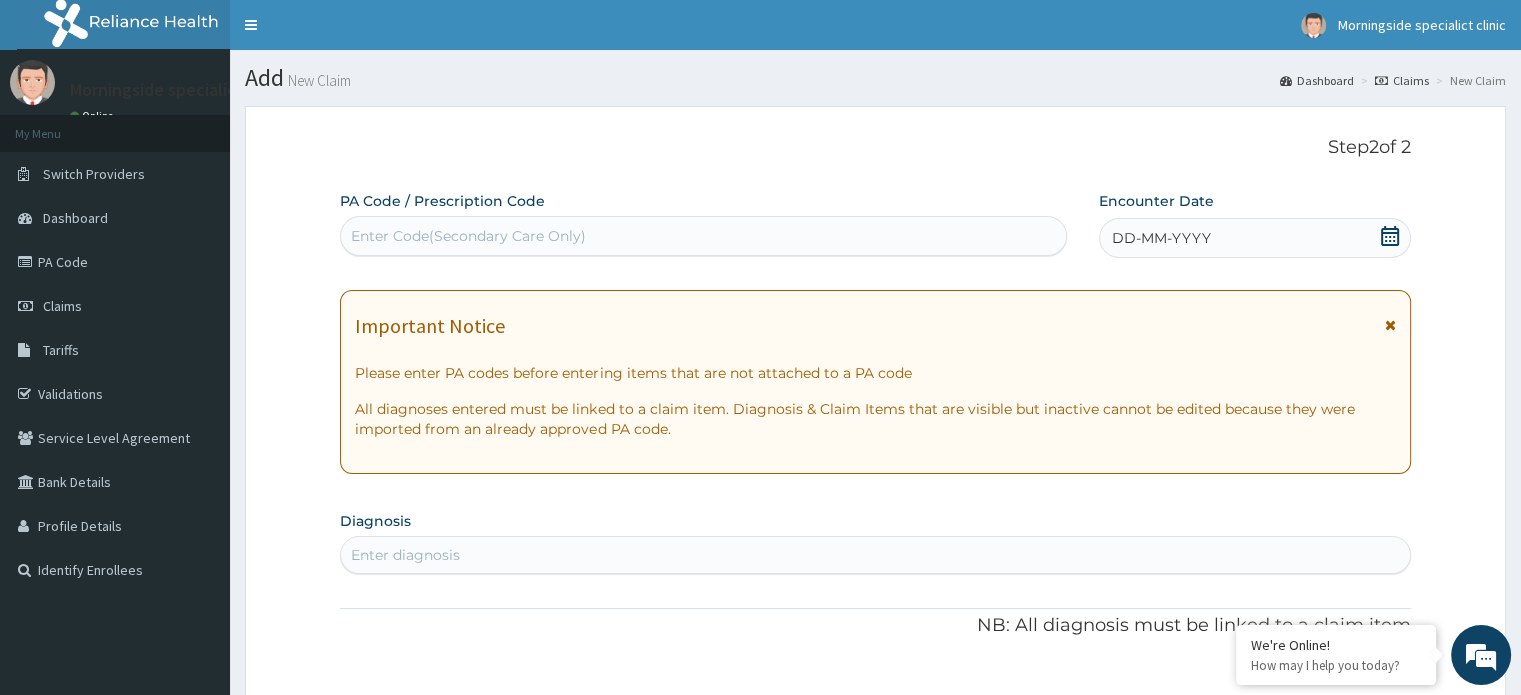 click on "Enter Code(Secondary Care Only)" at bounding box center [703, 236] 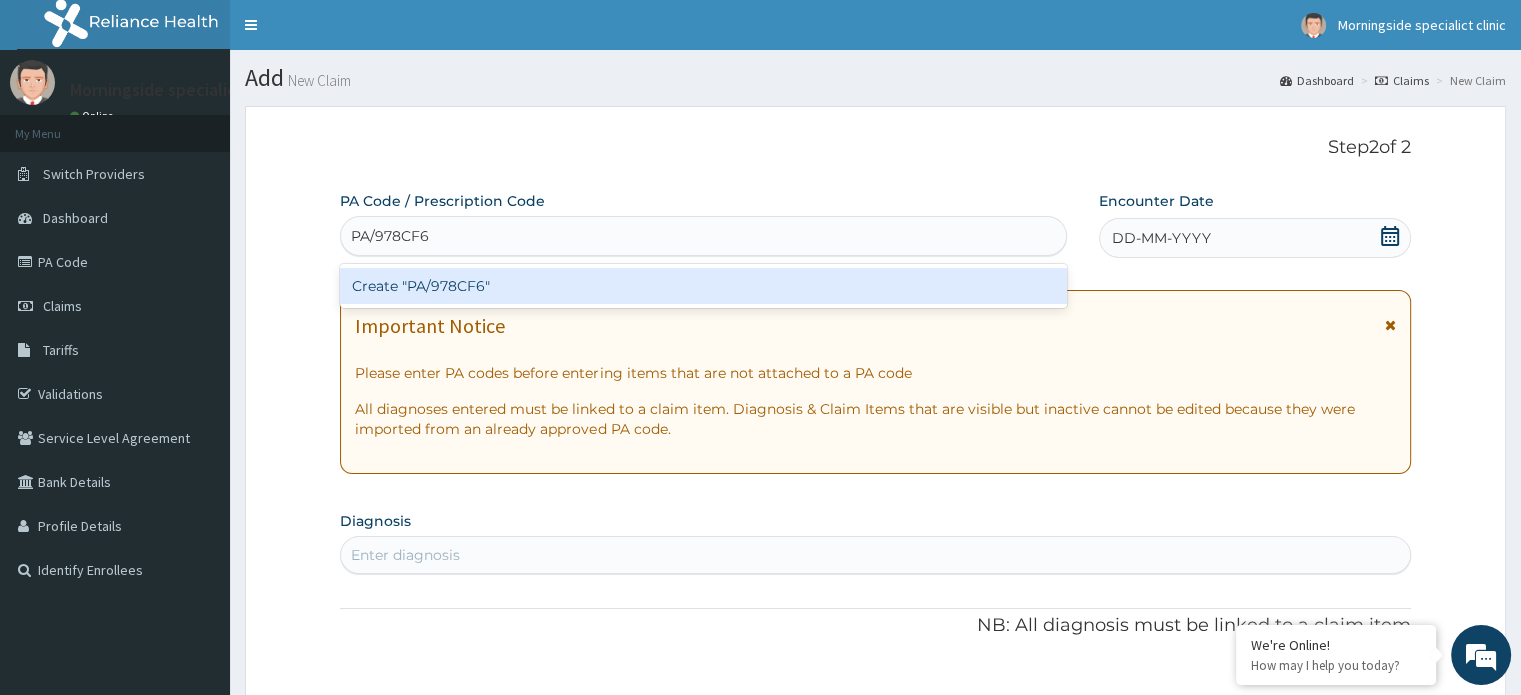 click on "Create "PA/978CF6"" at bounding box center (703, 286) 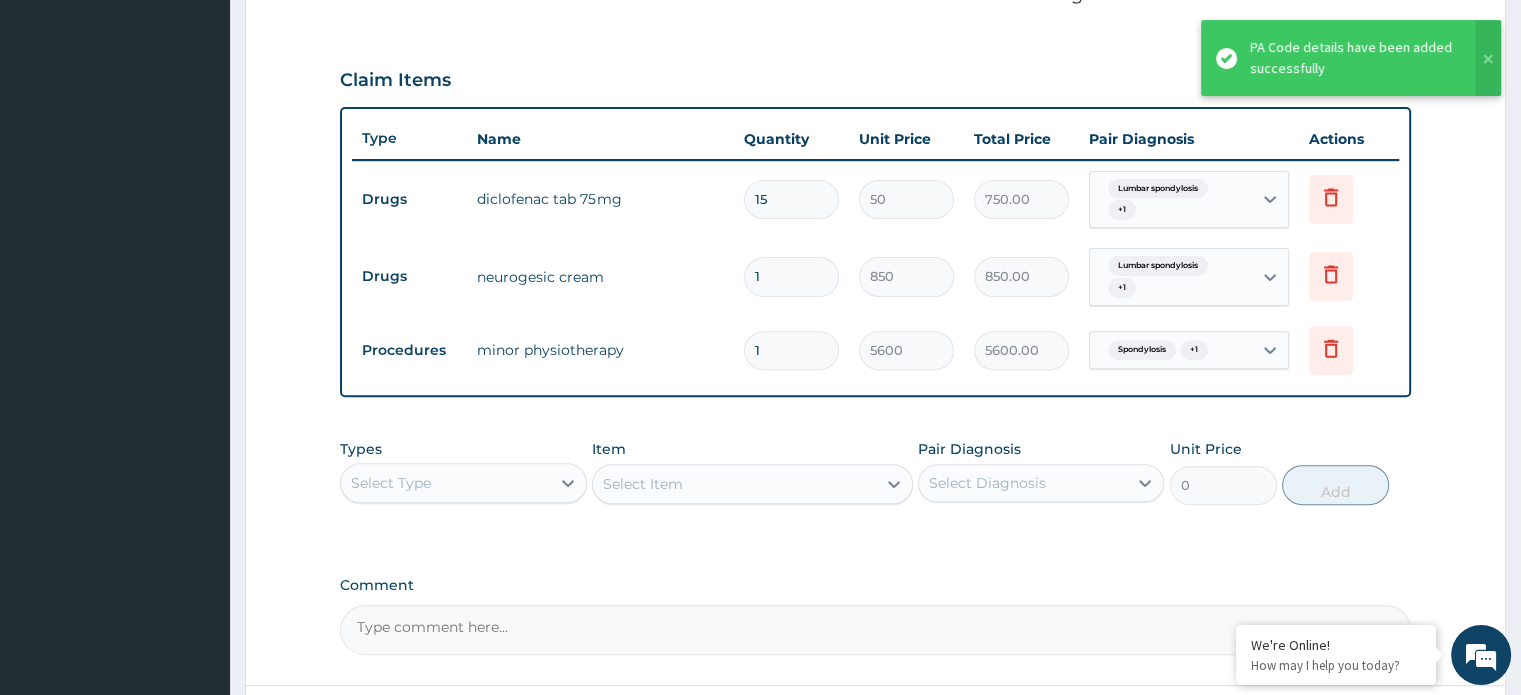 scroll, scrollTop: 803, scrollLeft: 0, axis: vertical 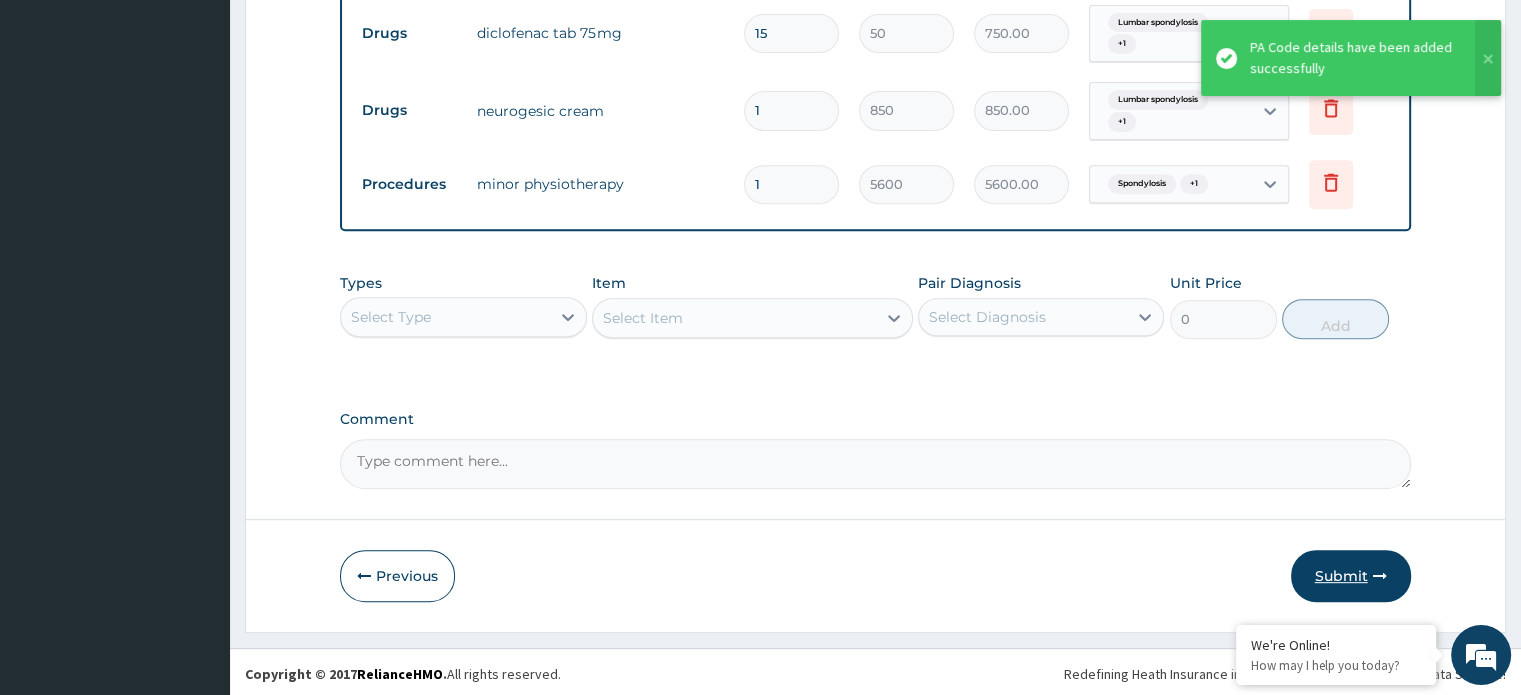 click on "Submit" at bounding box center (1351, 576) 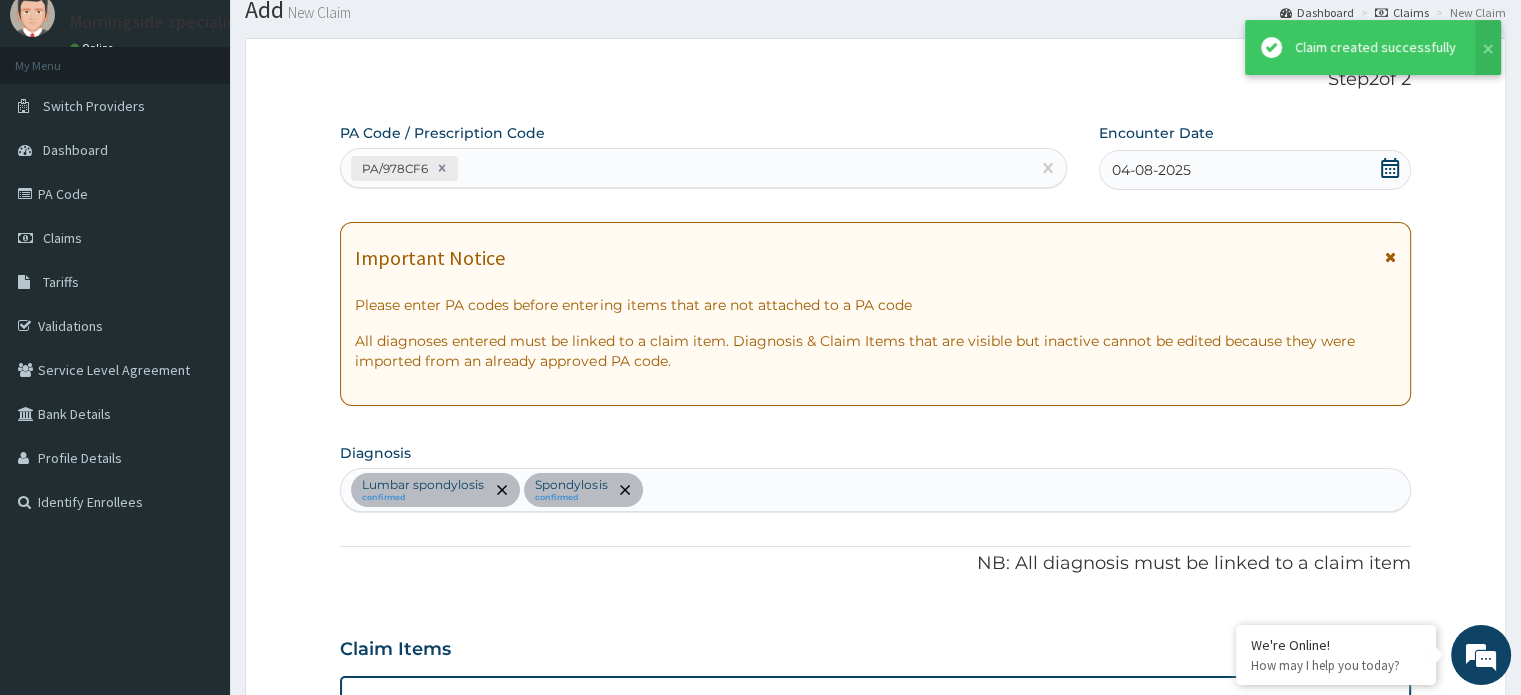 scroll, scrollTop: 803, scrollLeft: 0, axis: vertical 